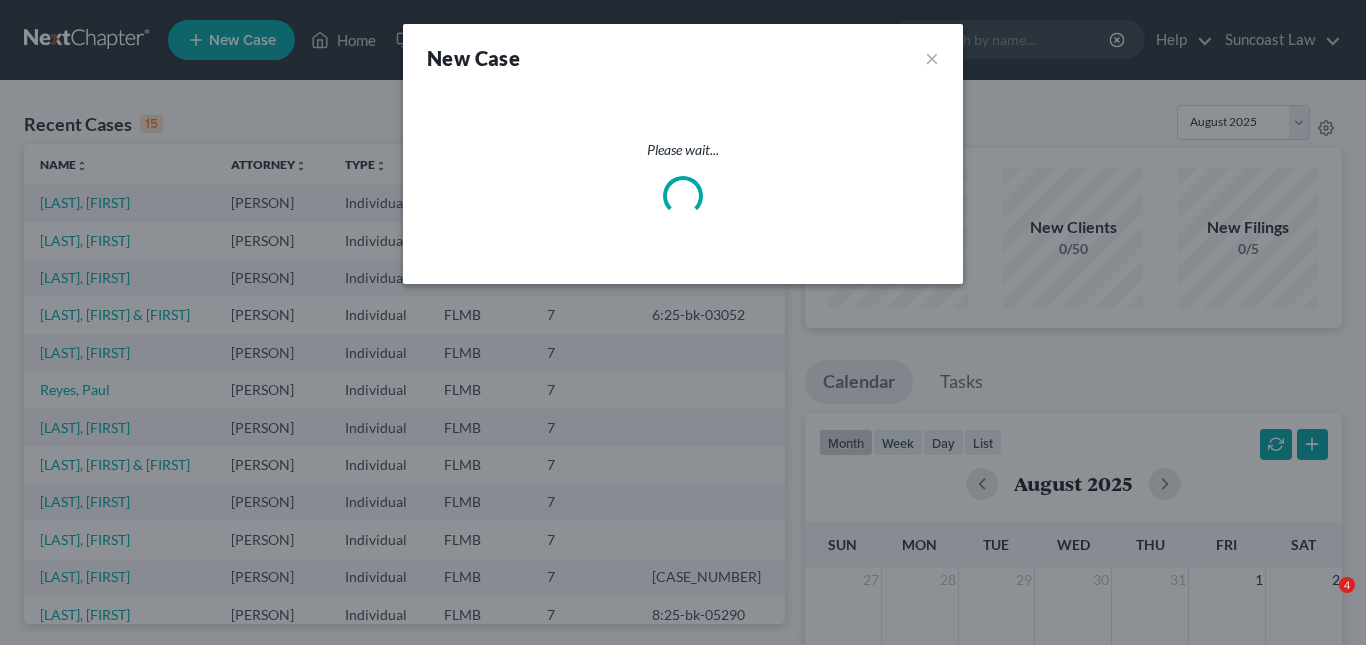 scroll, scrollTop: 0, scrollLeft: 0, axis: both 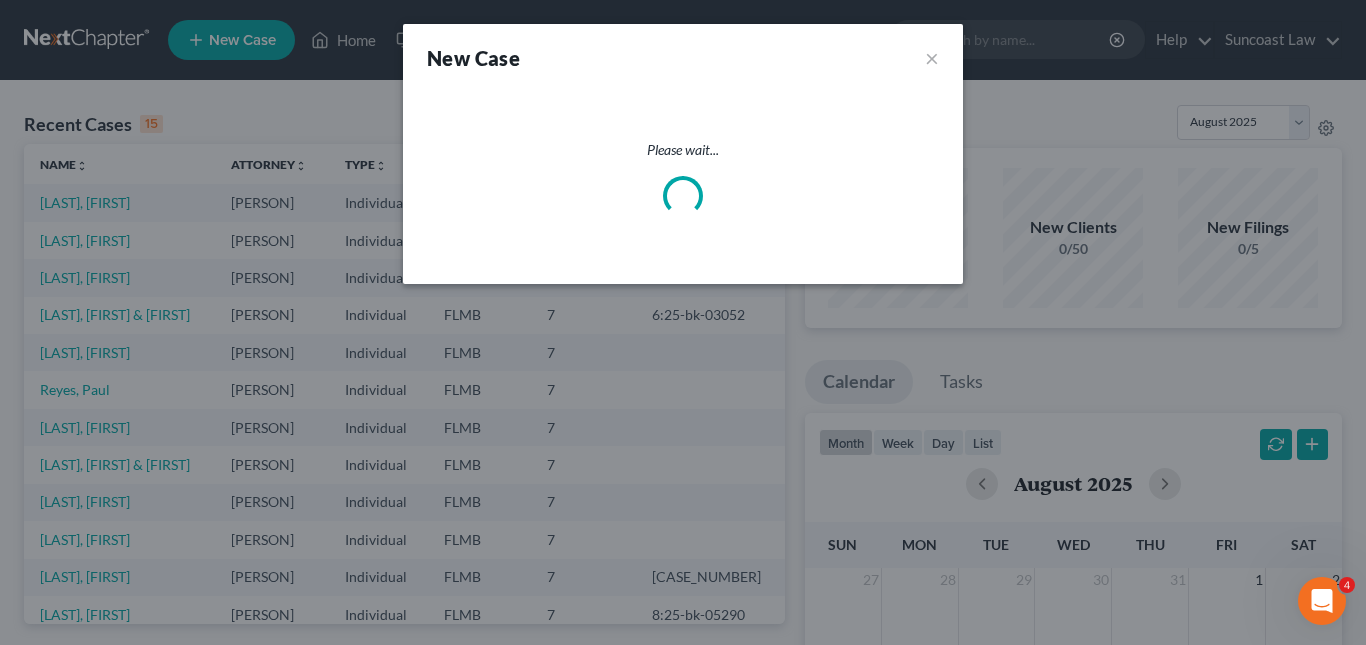 select on "15" 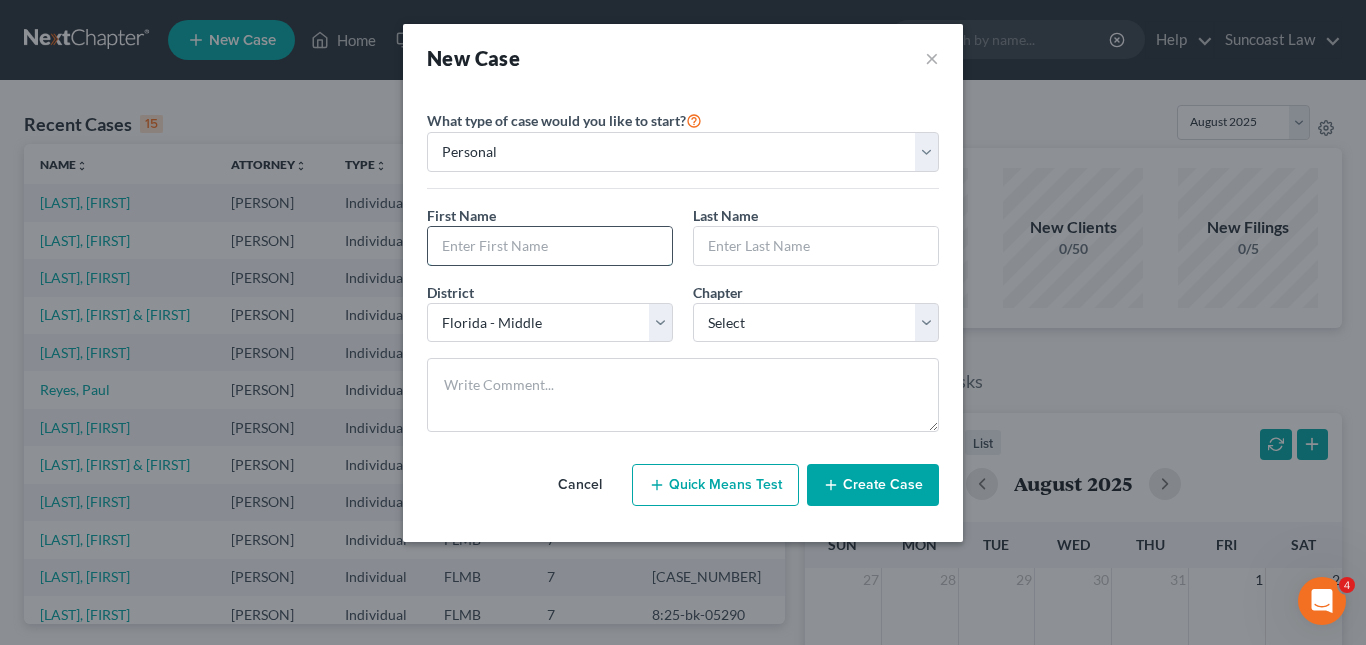 paste on "[FIRST] [LAST]" 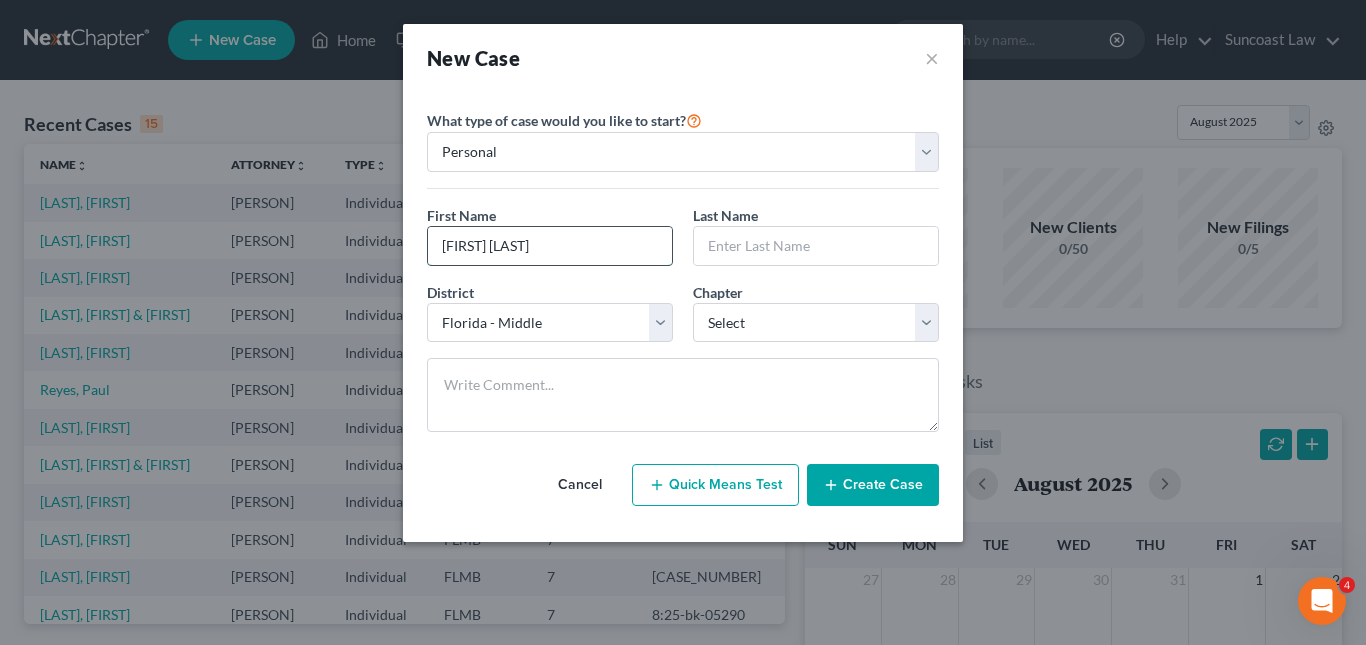drag, startPoint x: 497, startPoint y: 246, endPoint x: 542, endPoint y: 244, distance: 45.044422 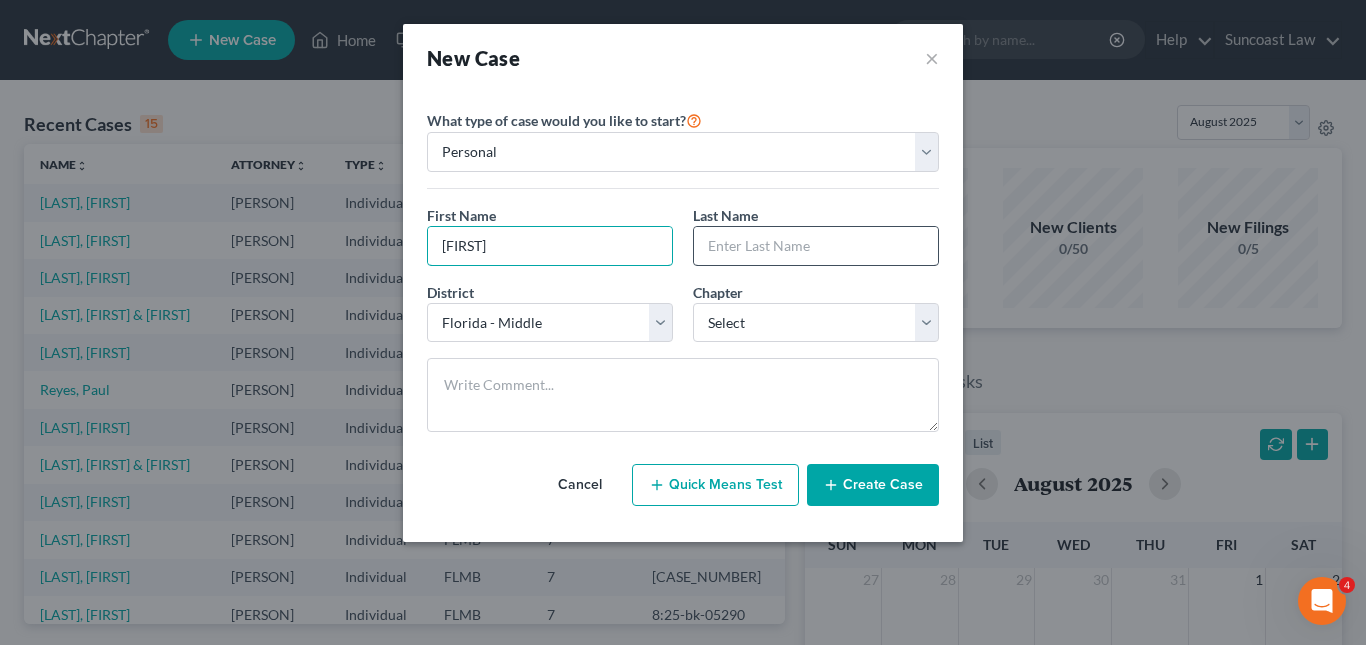 type on "[FIRST]" 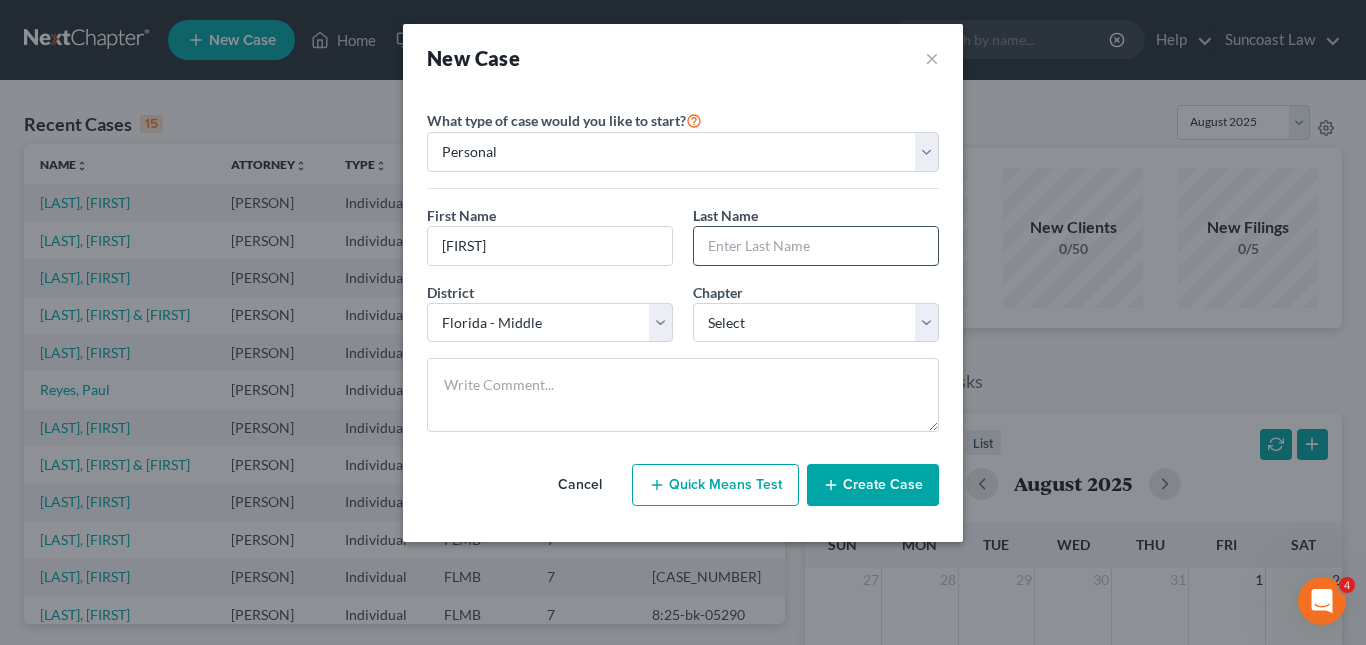 click at bounding box center [816, 246] 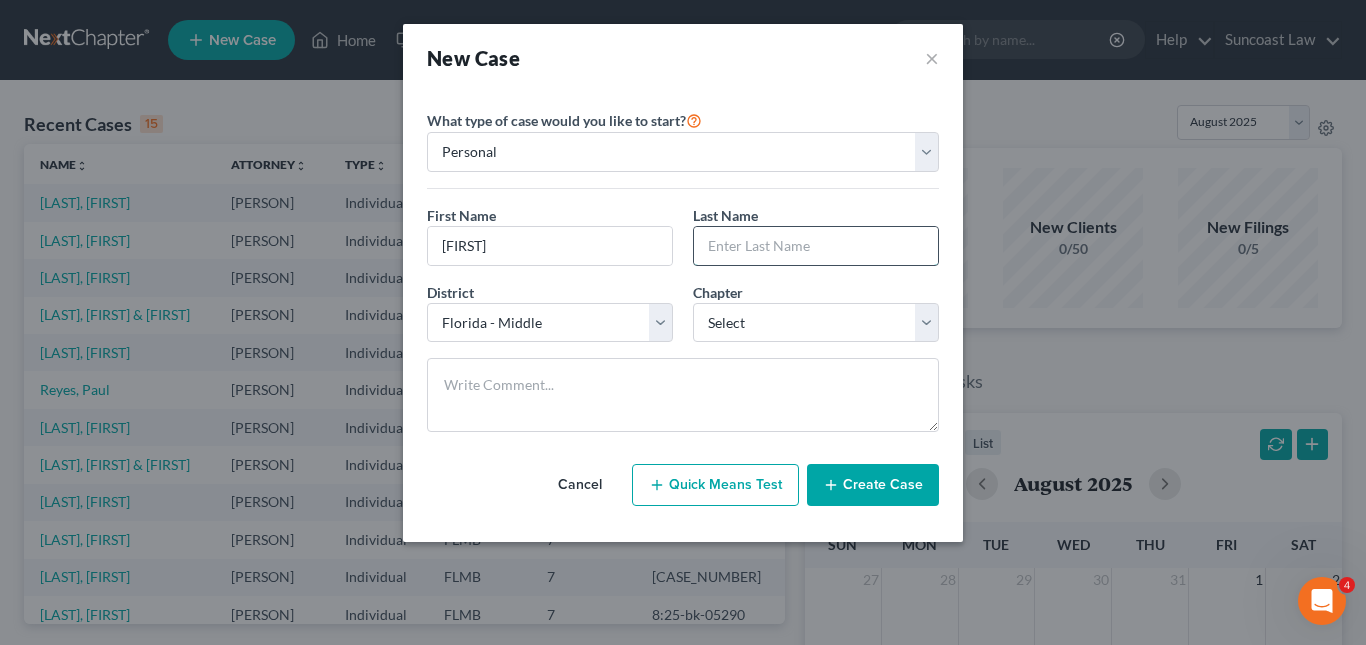 paste on "[LAST]" 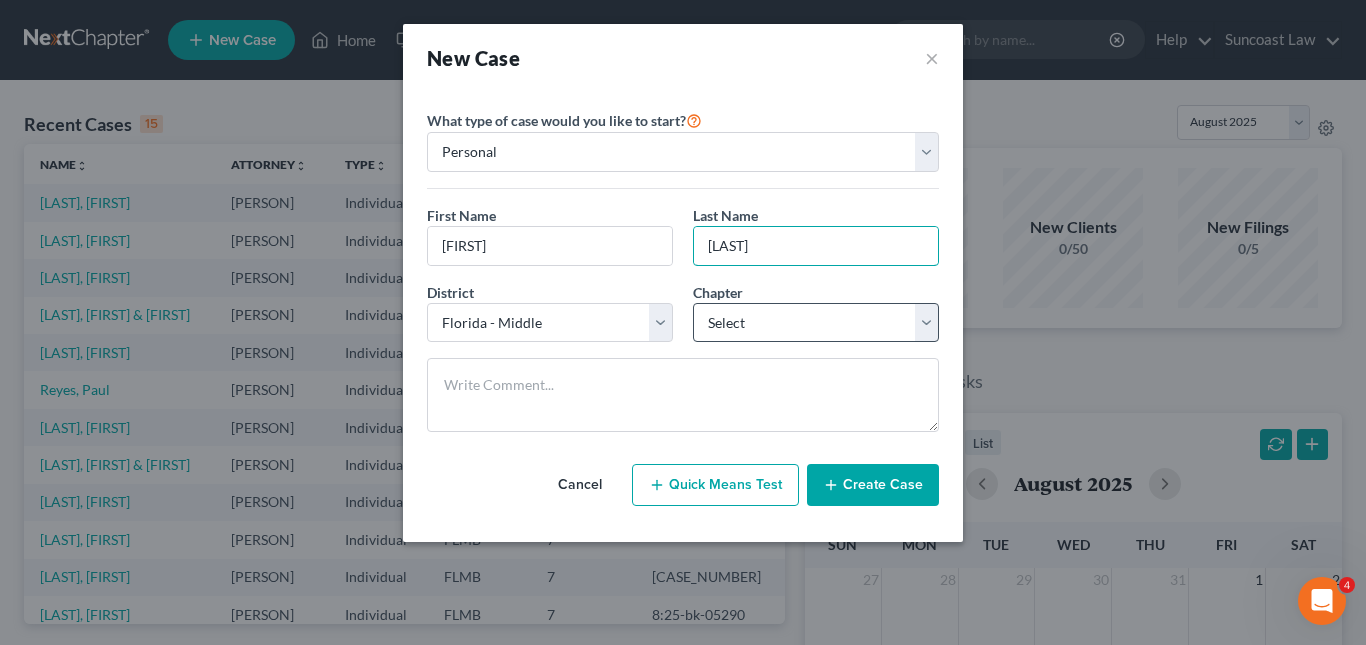 type on "[LAST]" 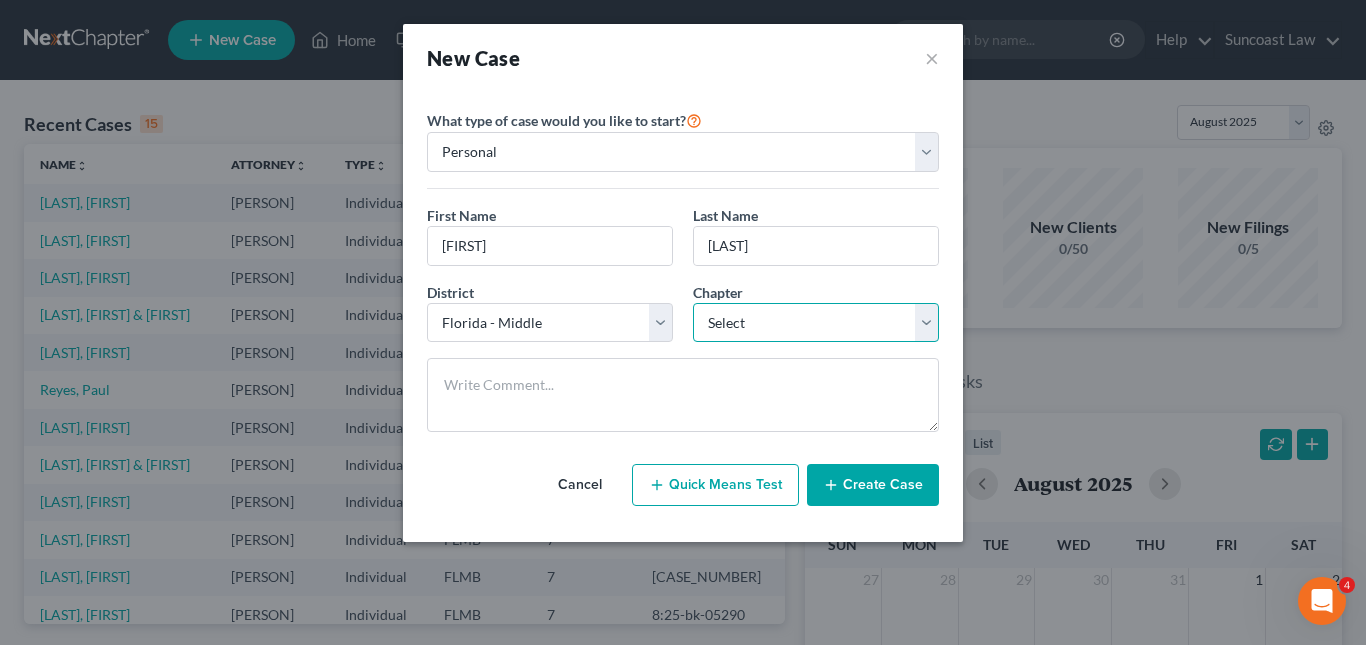 click on "Select 7 11 12 13" at bounding box center [816, 323] 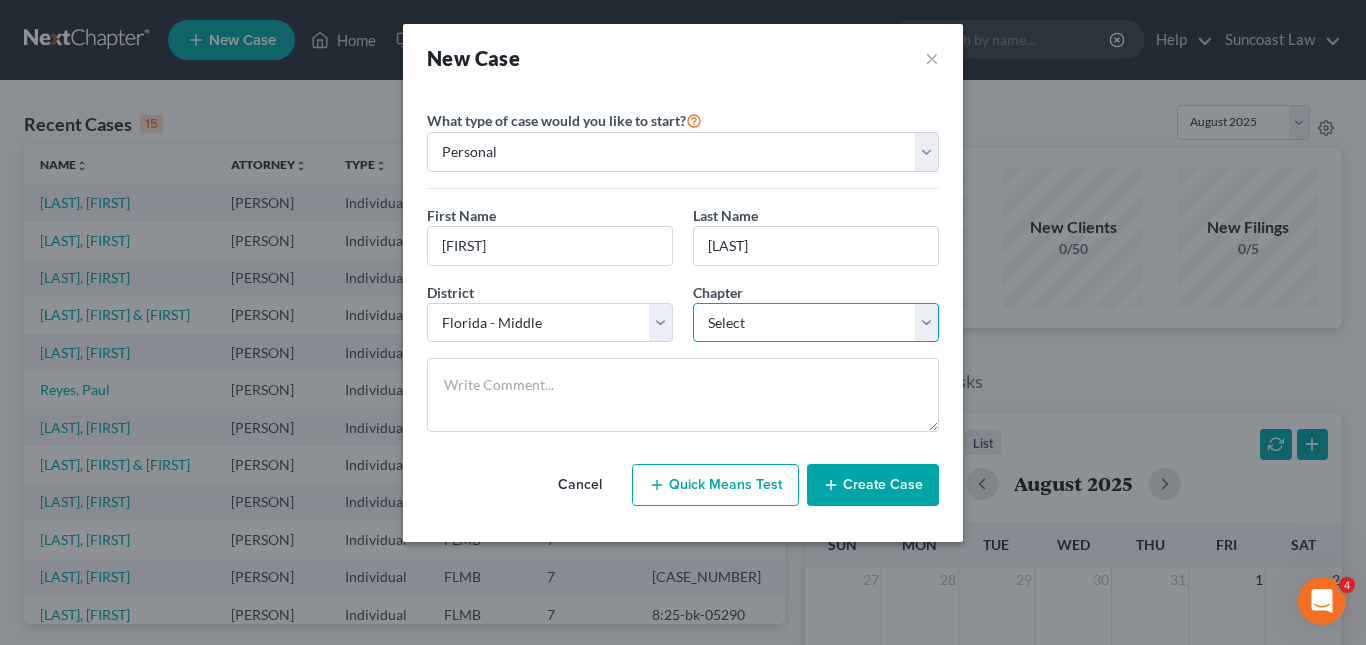 select on "0" 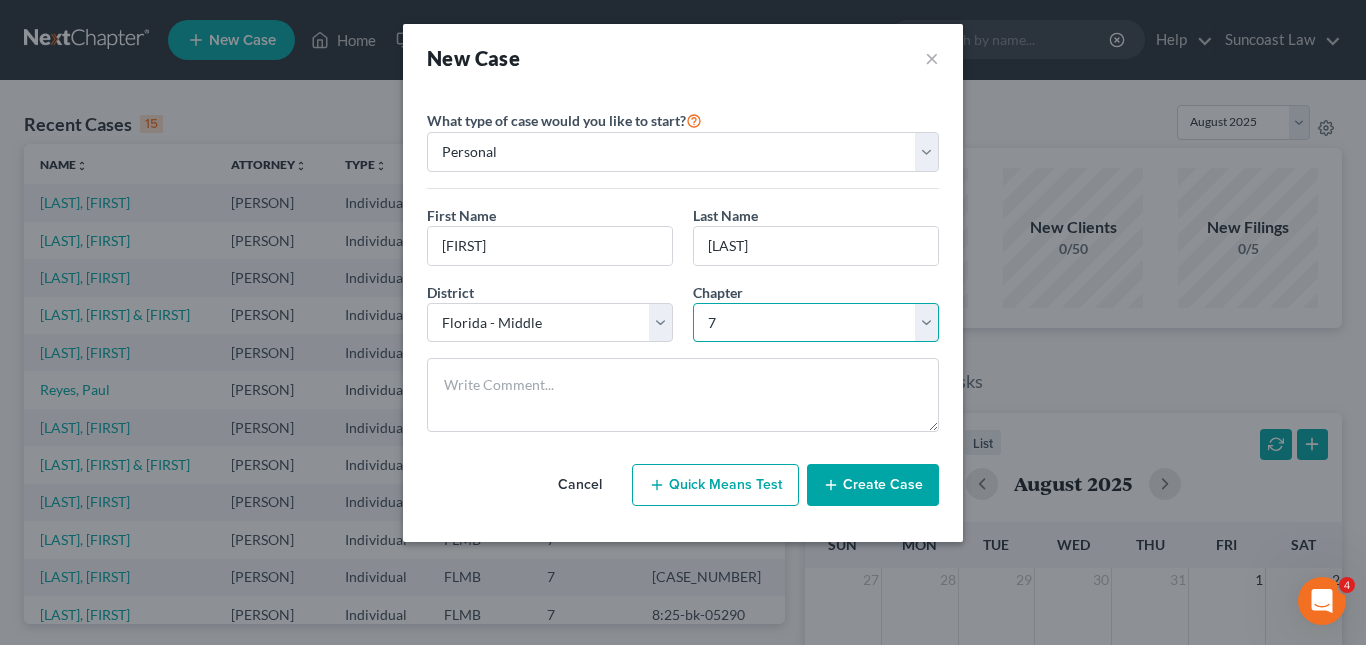 click on "Select 7 11 12 13" at bounding box center [816, 323] 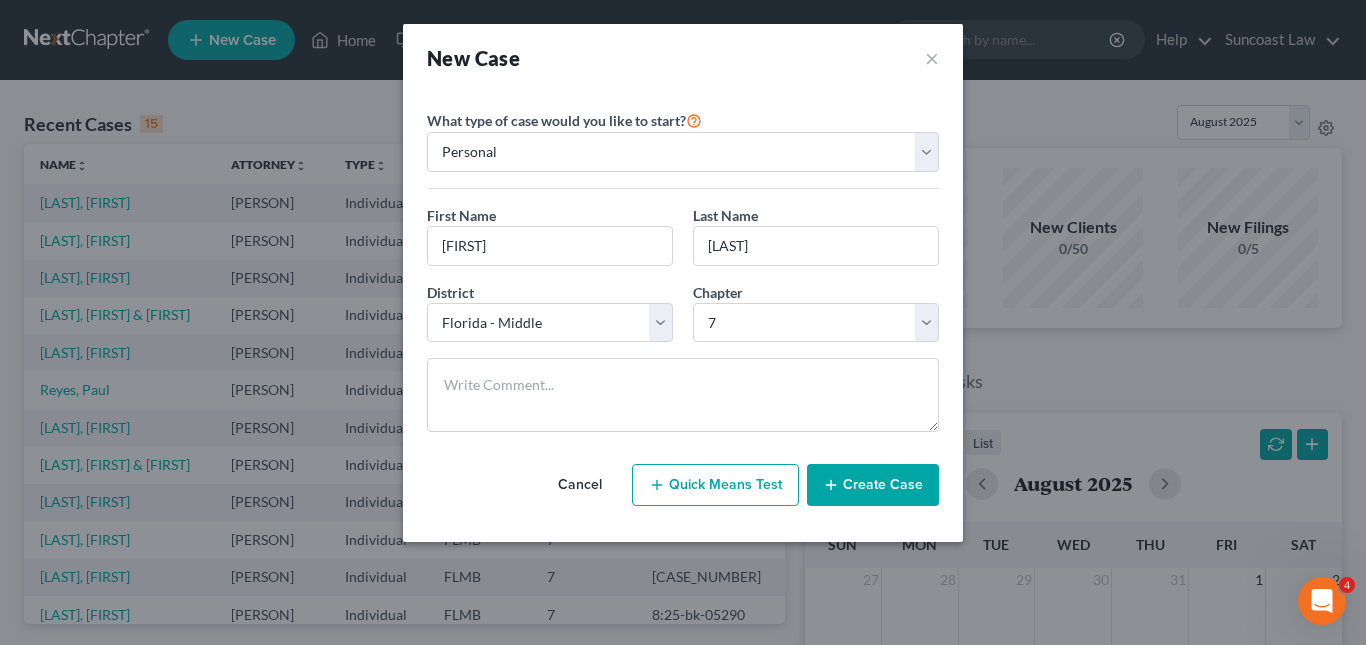 click on "Create Case" at bounding box center (873, 485) 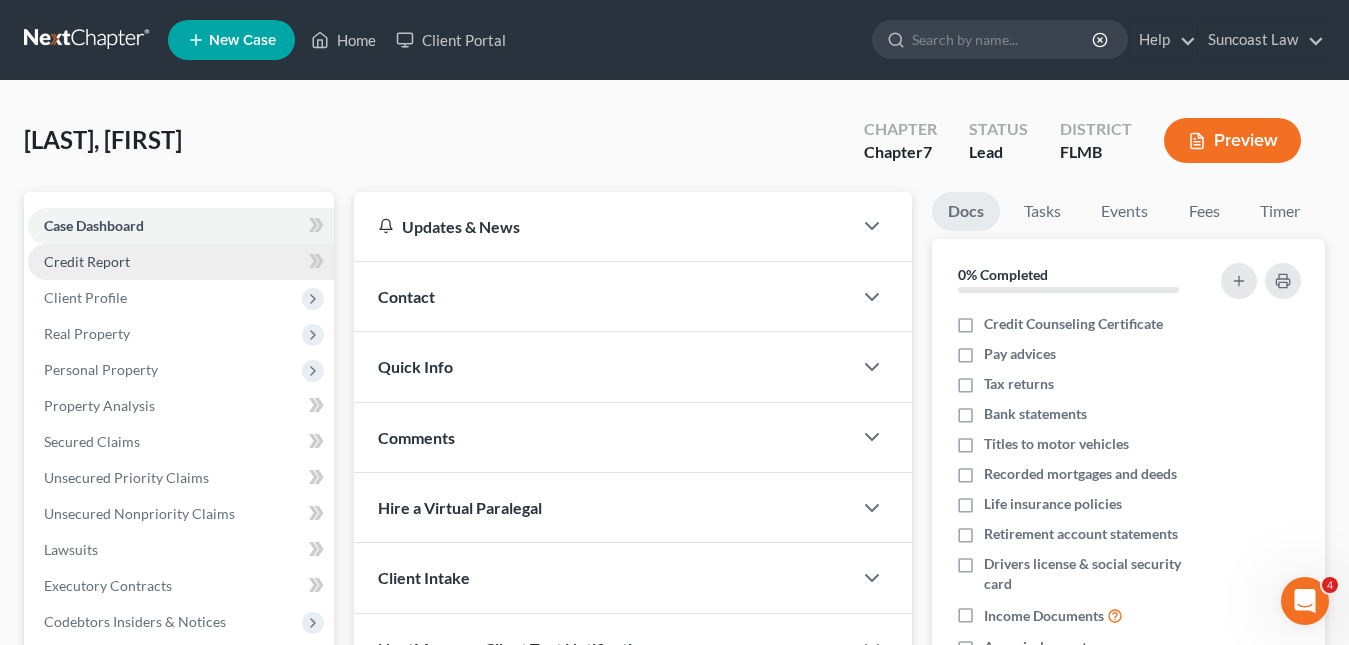 click on "Credit Report" at bounding box center (87, 261) 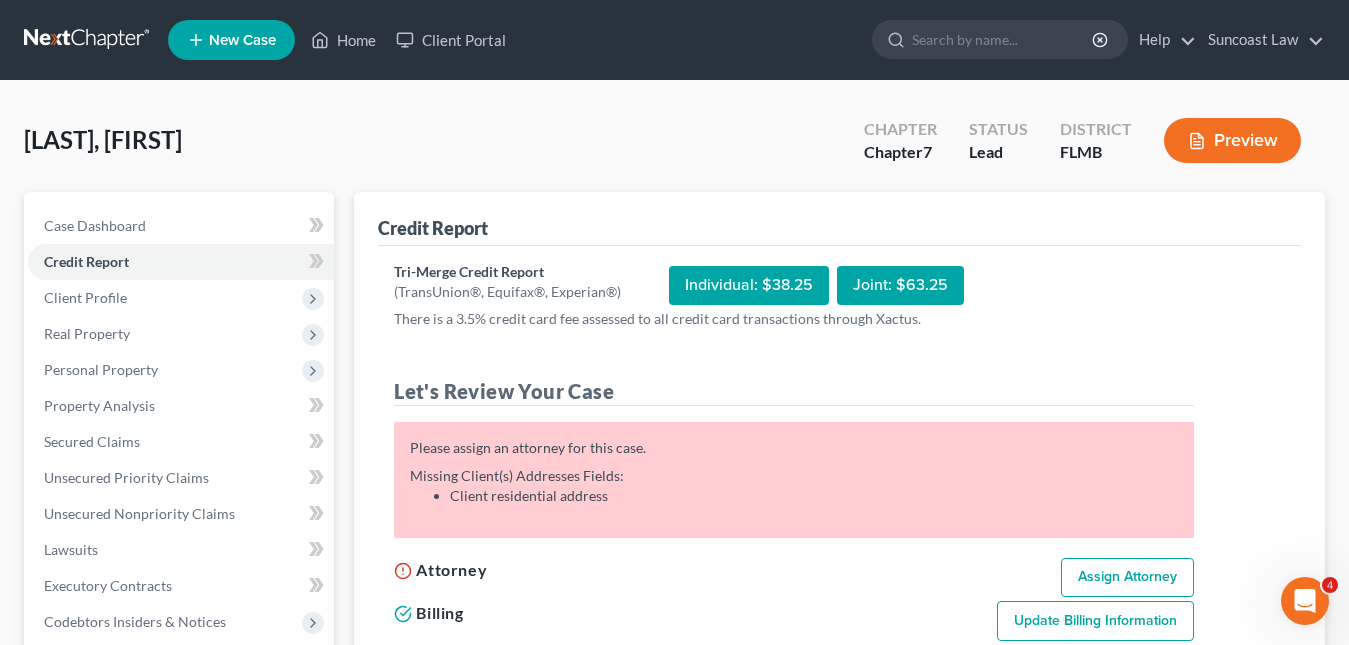 click on "Assign Attorney" at bounding box center (1127, 578) 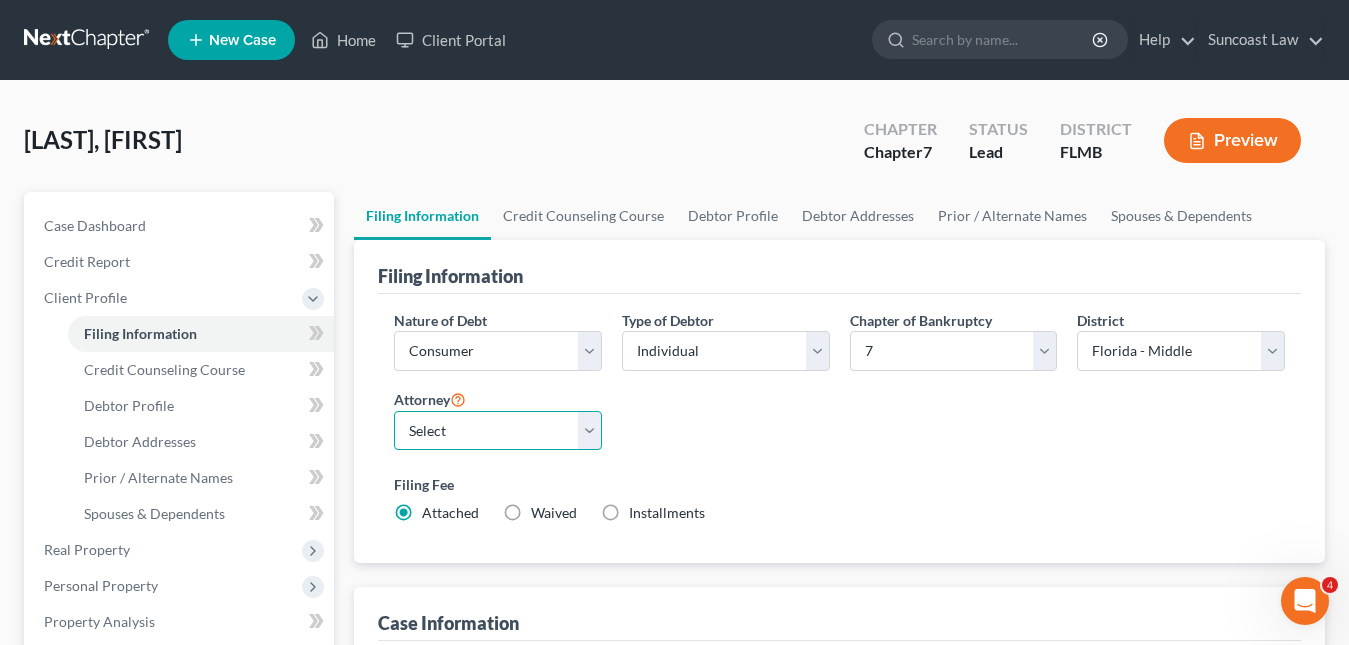 click on "Select [PERSON] - [COMPANY] [PERSON] - [COMPANY]" at bounding box center (498, 431) 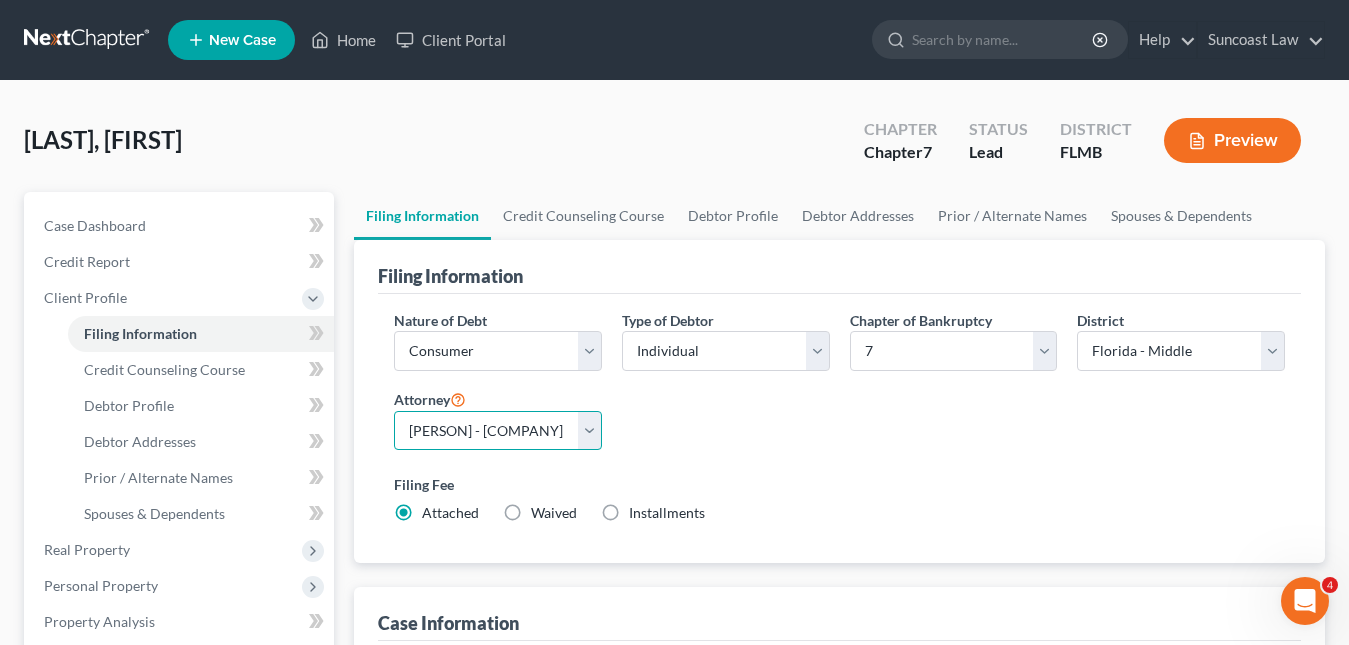 click on "Select [PERSON] - [COMPANY] [PERSON] - [COMPANY]" at bounding box center [498, 431] 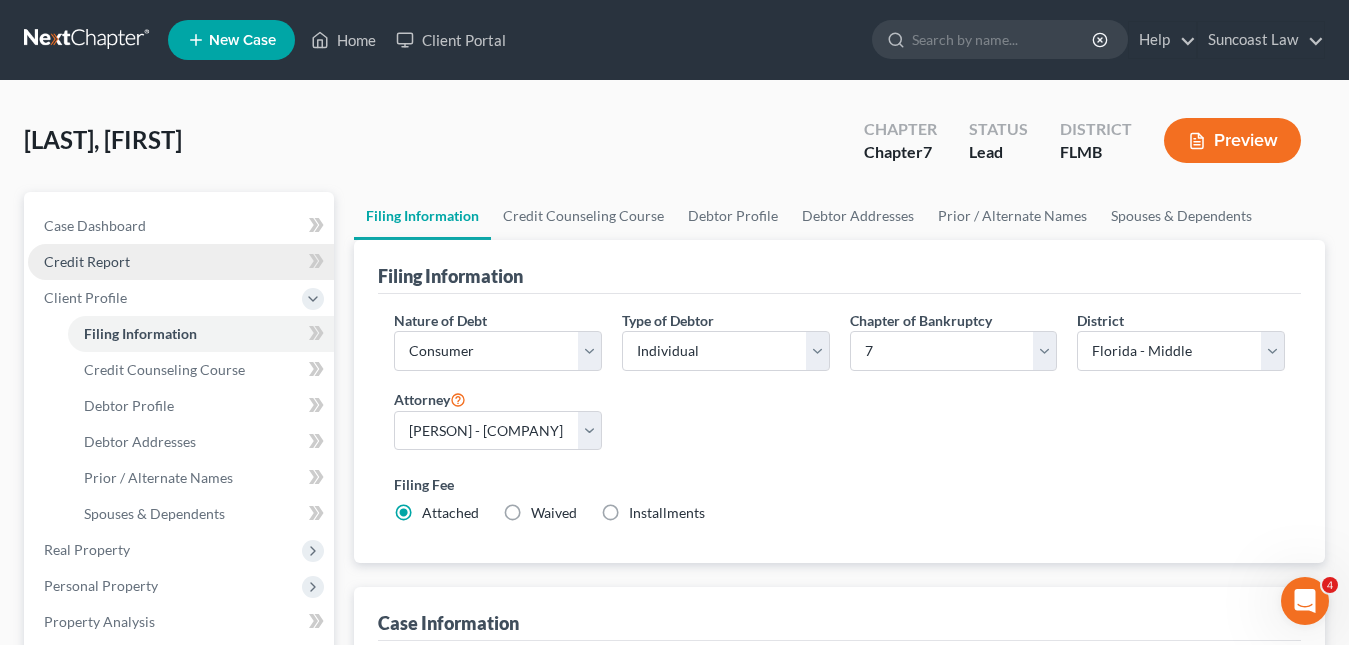 click on "Credit Report" at bounding box center (87, 261) 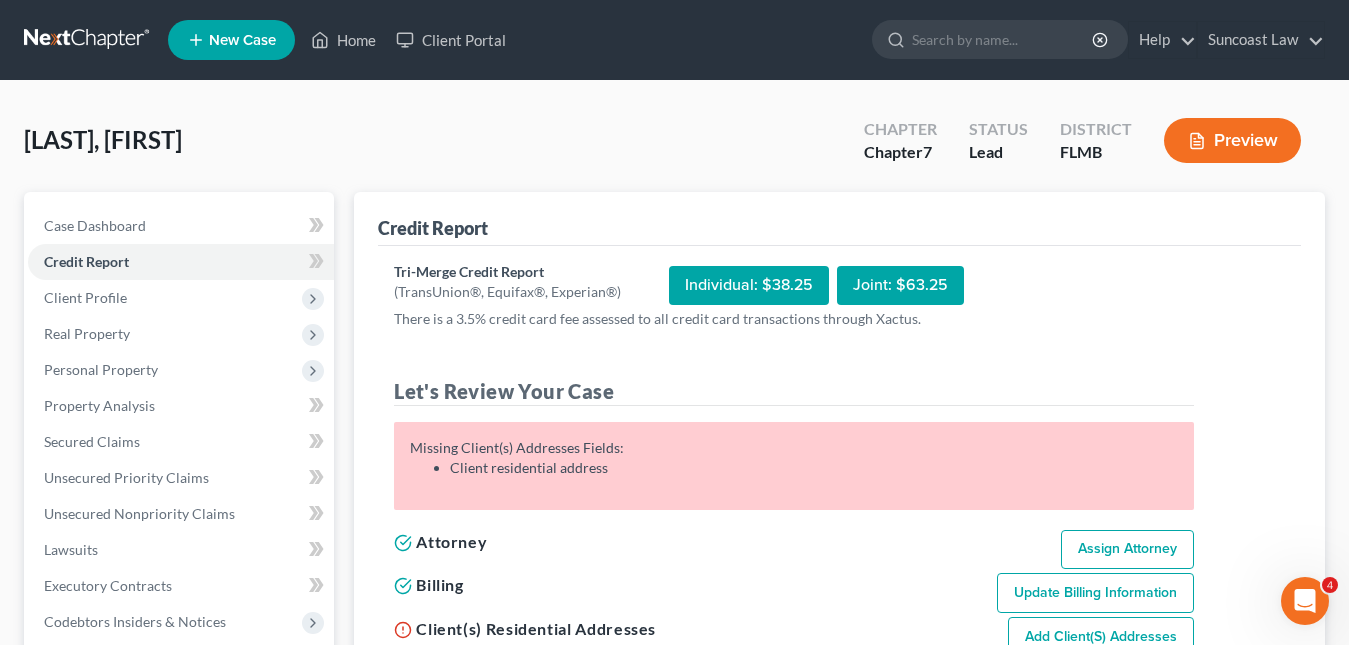 scroll, scrollTop: 100, scrollLeft: 0, axis: vertical 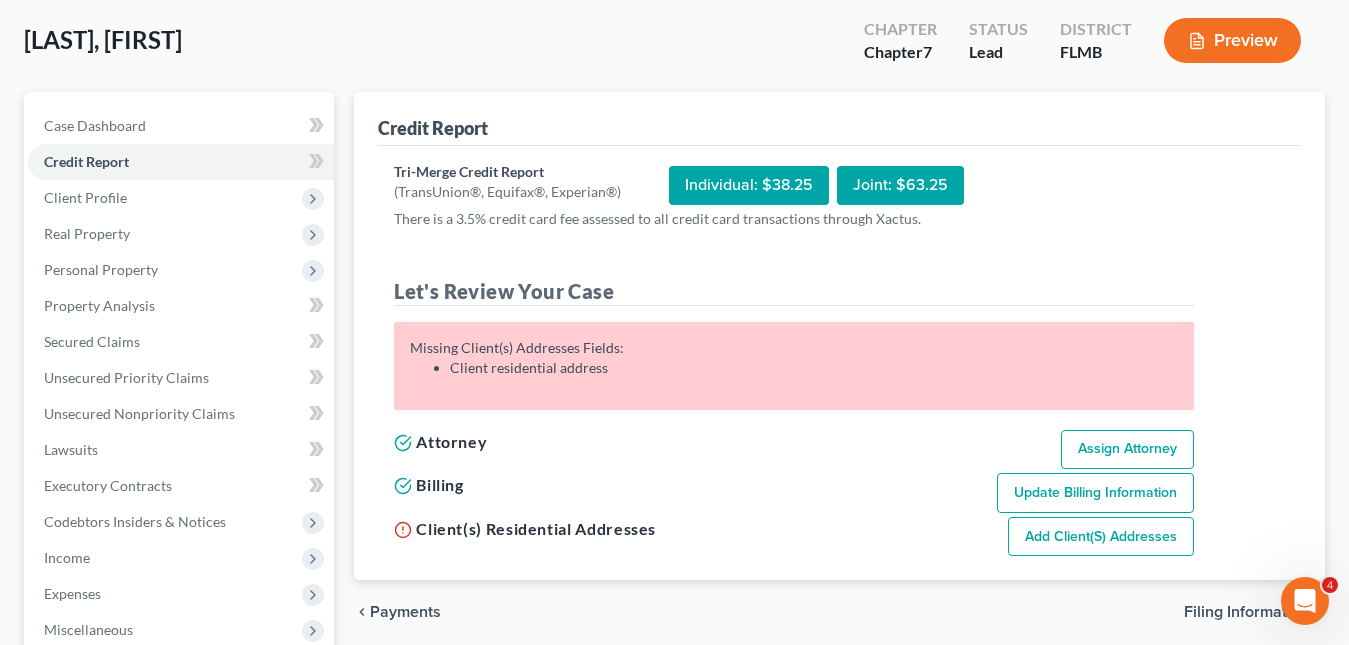click on "Add Client(s) Addresses" at bounding box center (1101, 537) 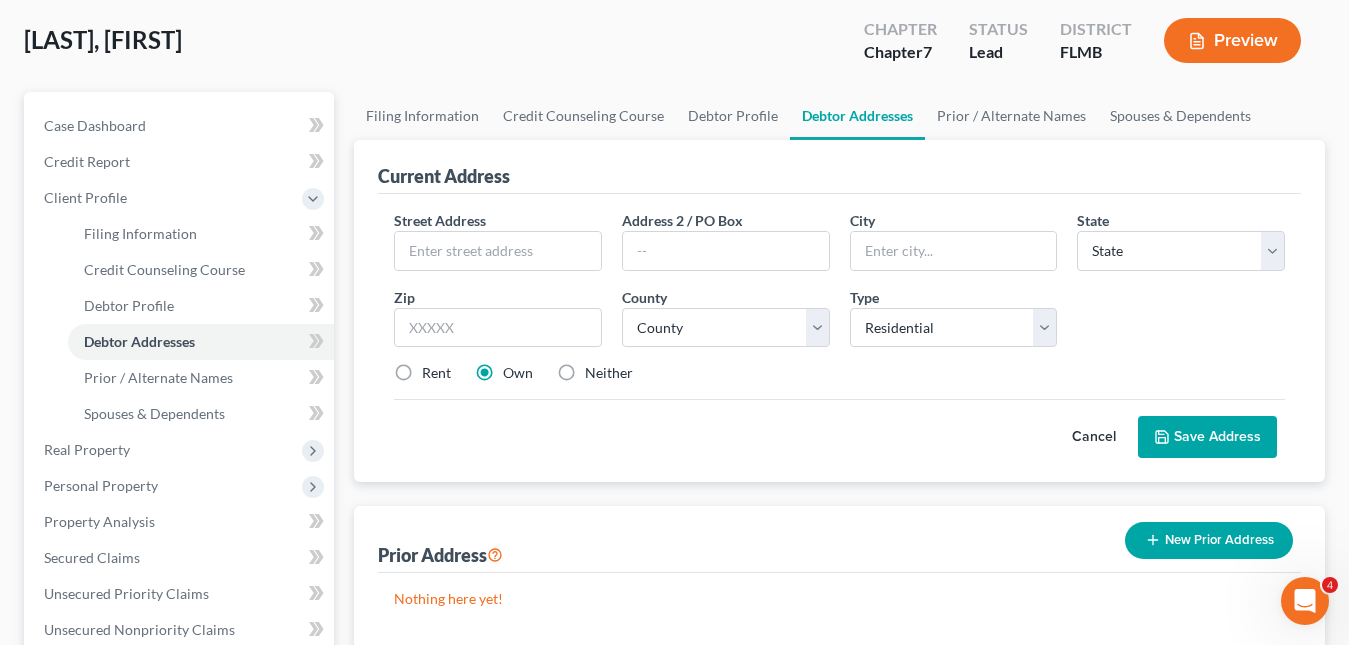 scroll, scrollTop: 0, scrollLeft: 0, axis: both 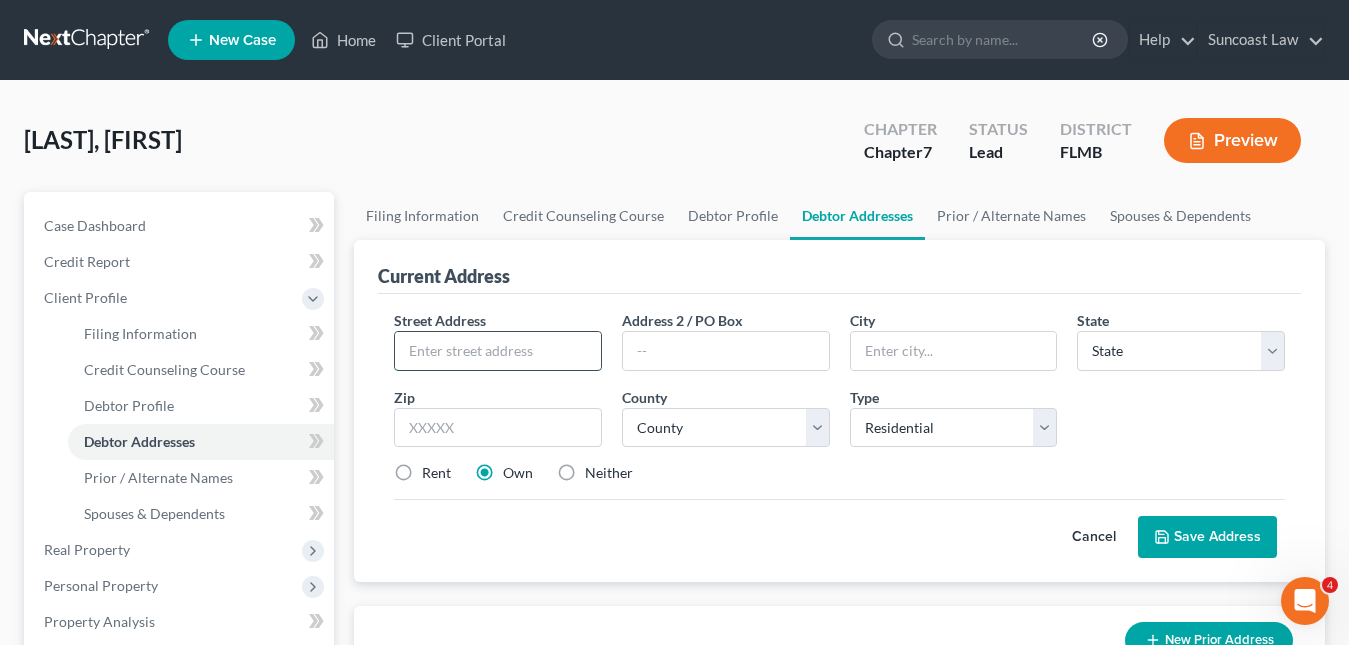 click at bounding box center (498, 351) 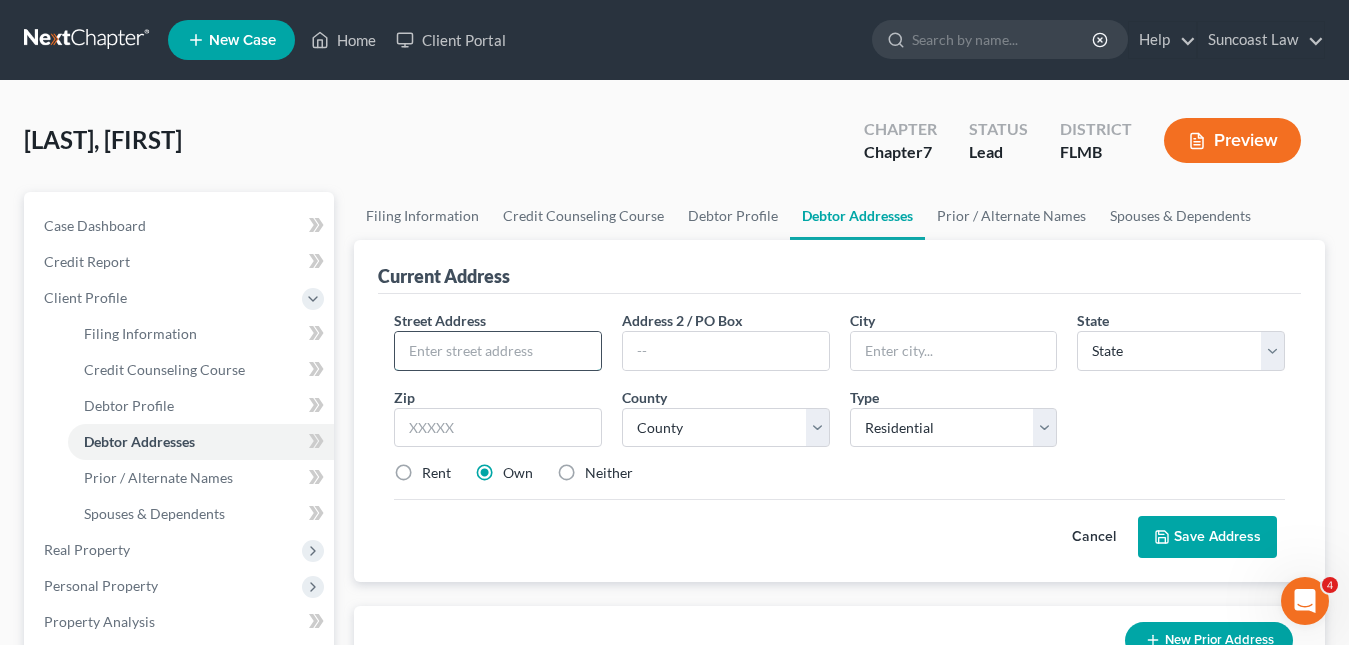 paste on "[NUMBER] [STREET]" 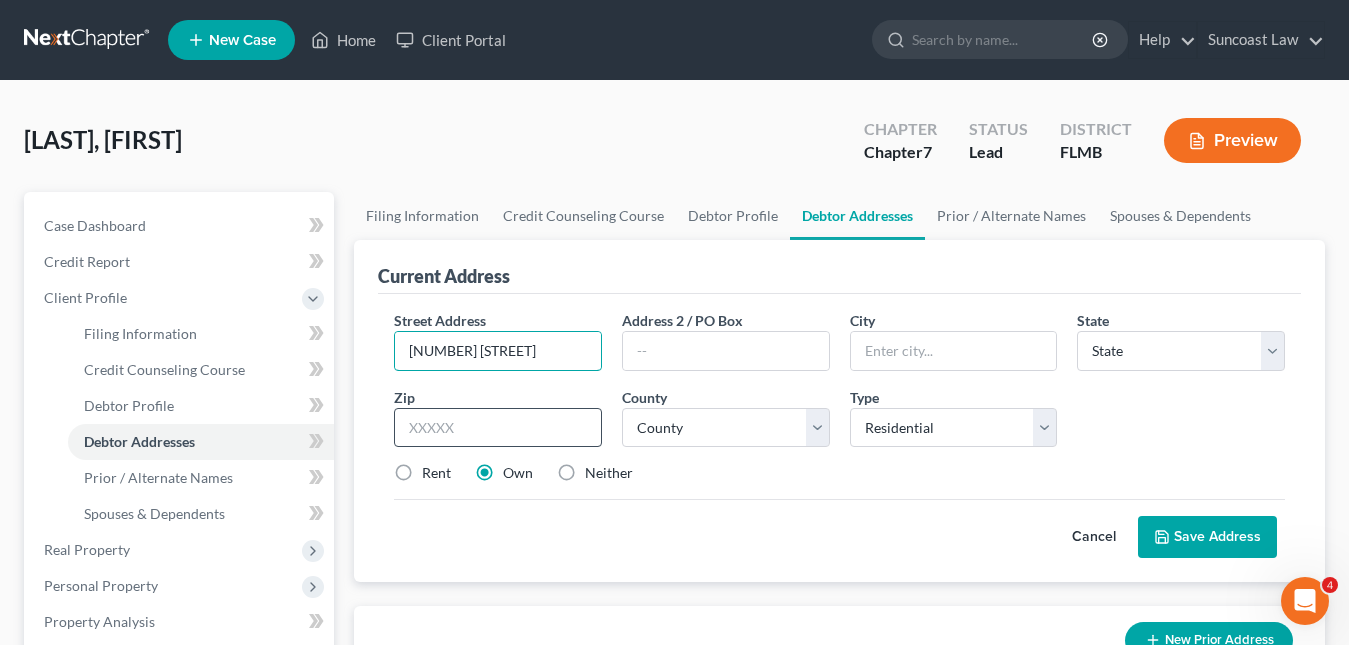 type on "[NUMBER] [STREET]" 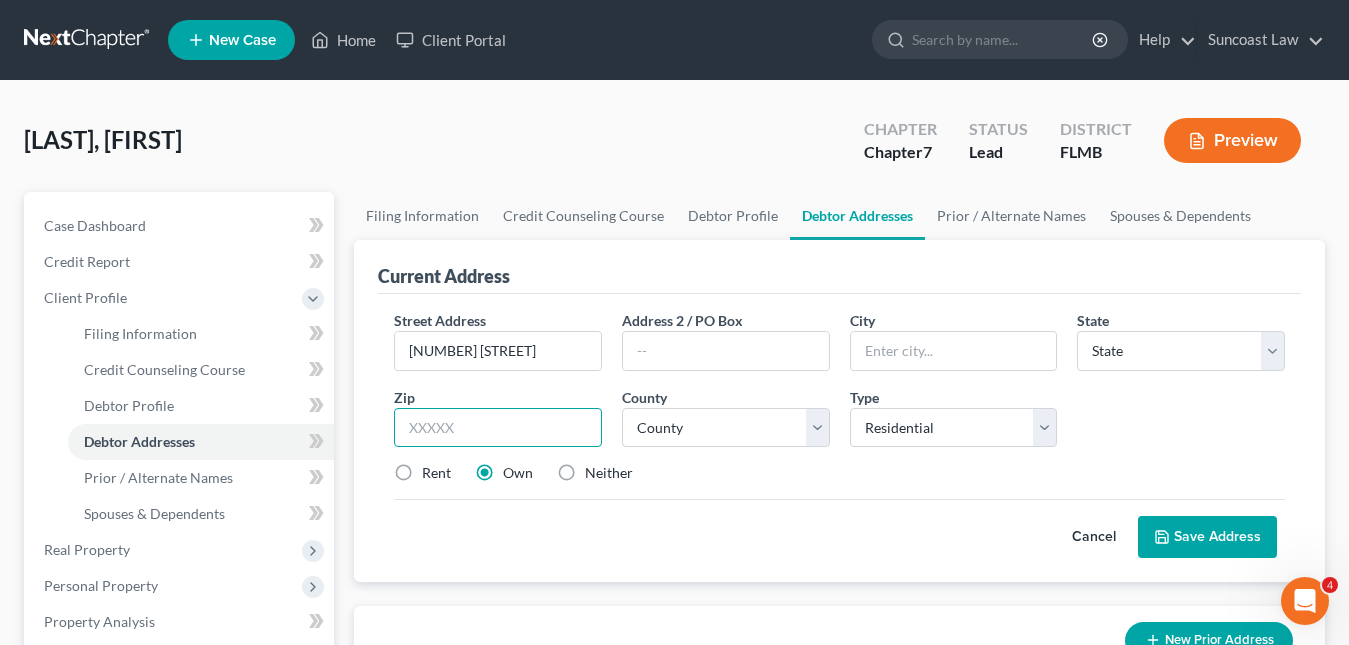 click at bounding box center (498, 428) 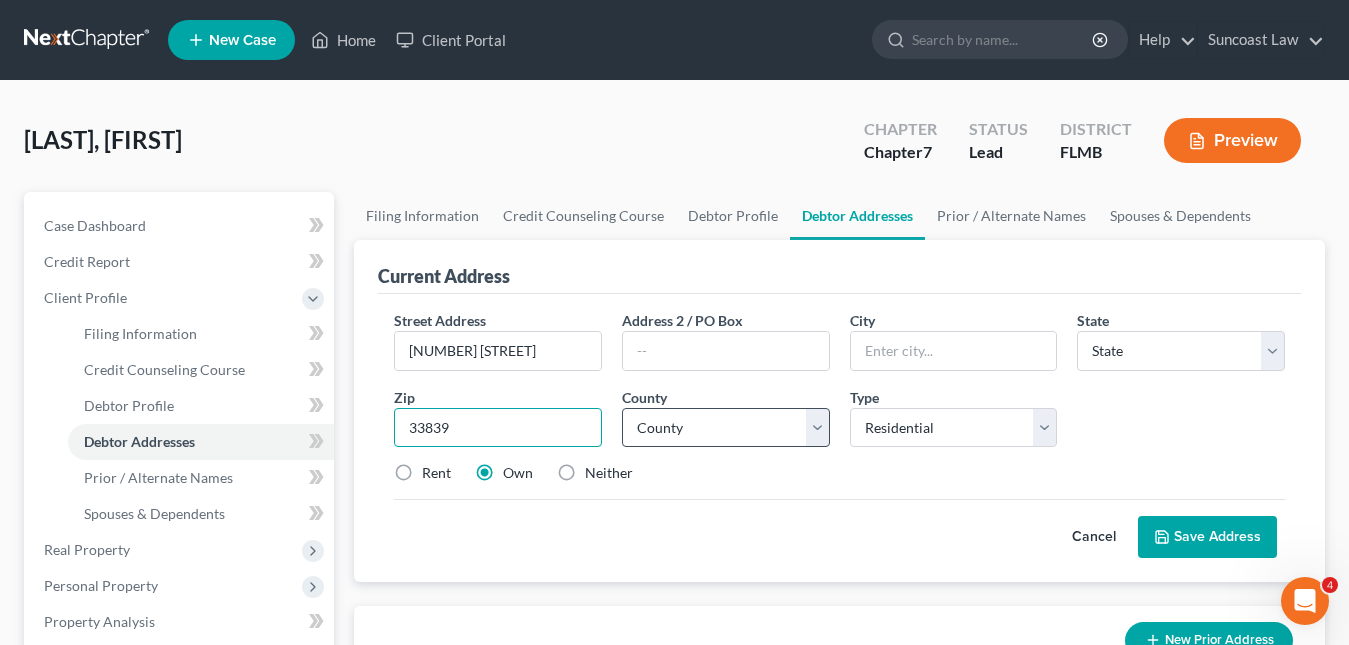 type on "33839" 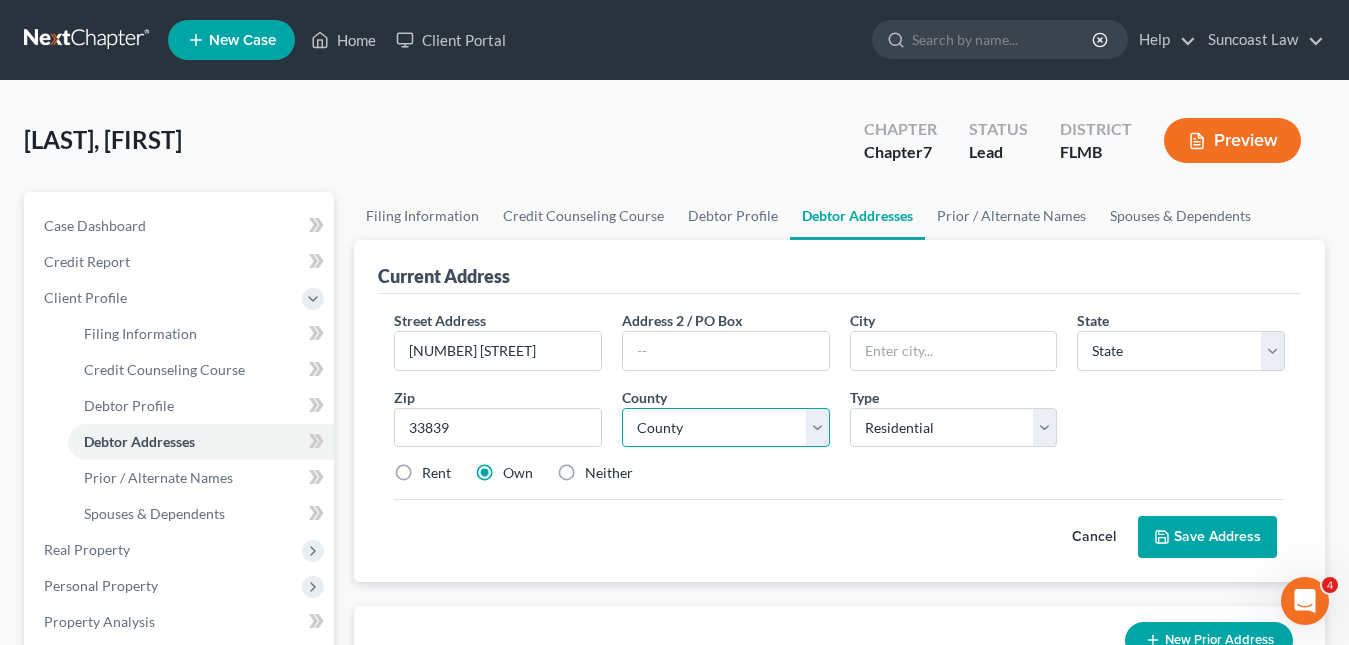 type on "Eagle Lake" 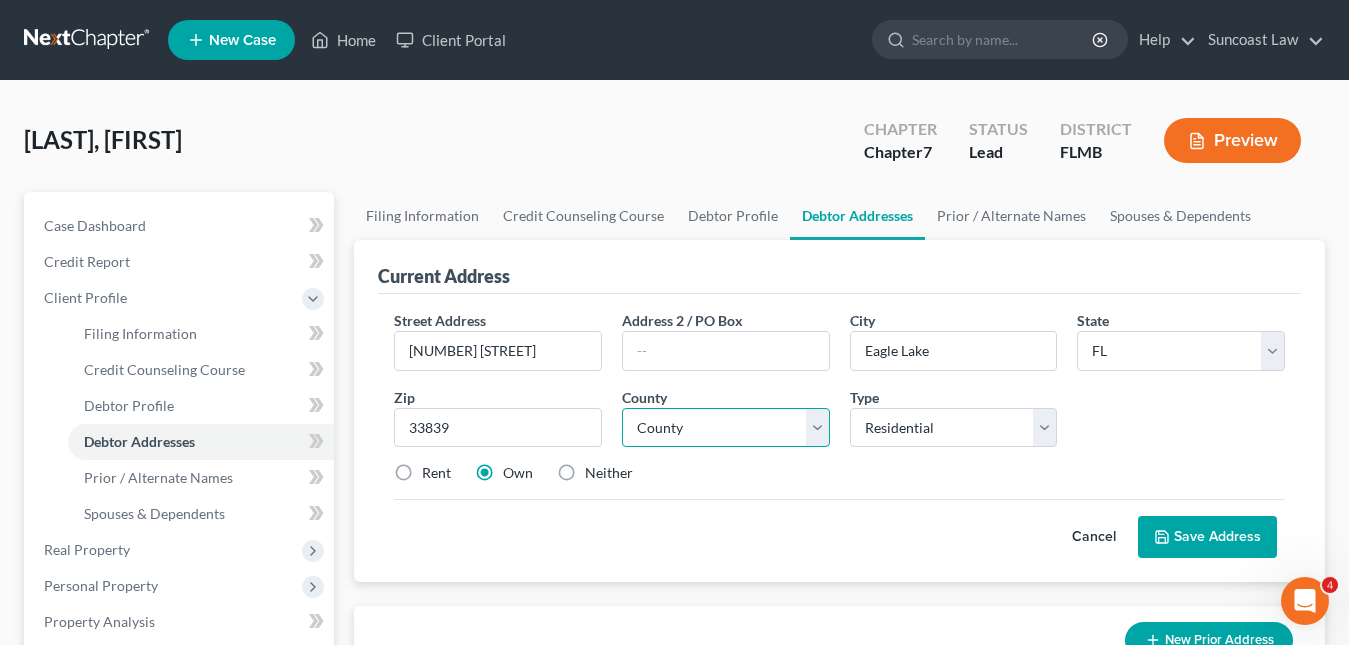 click on "County" at bounding box center (726, 428) 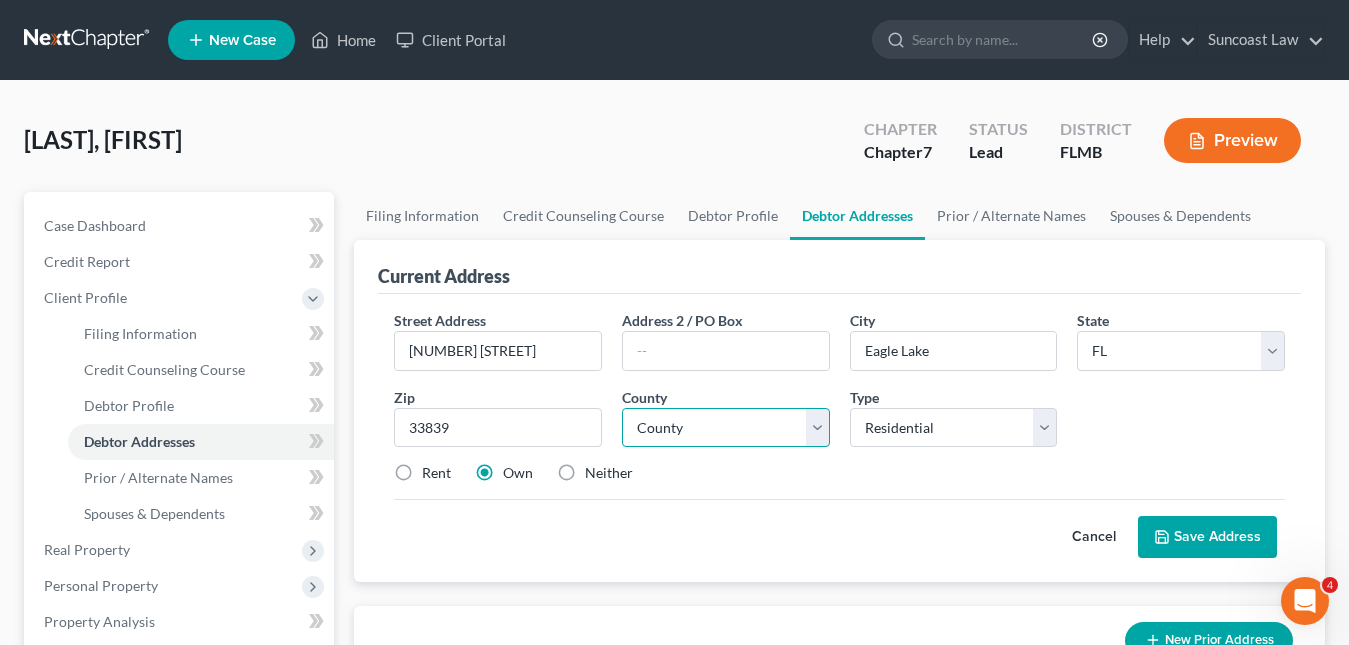 select on "52" 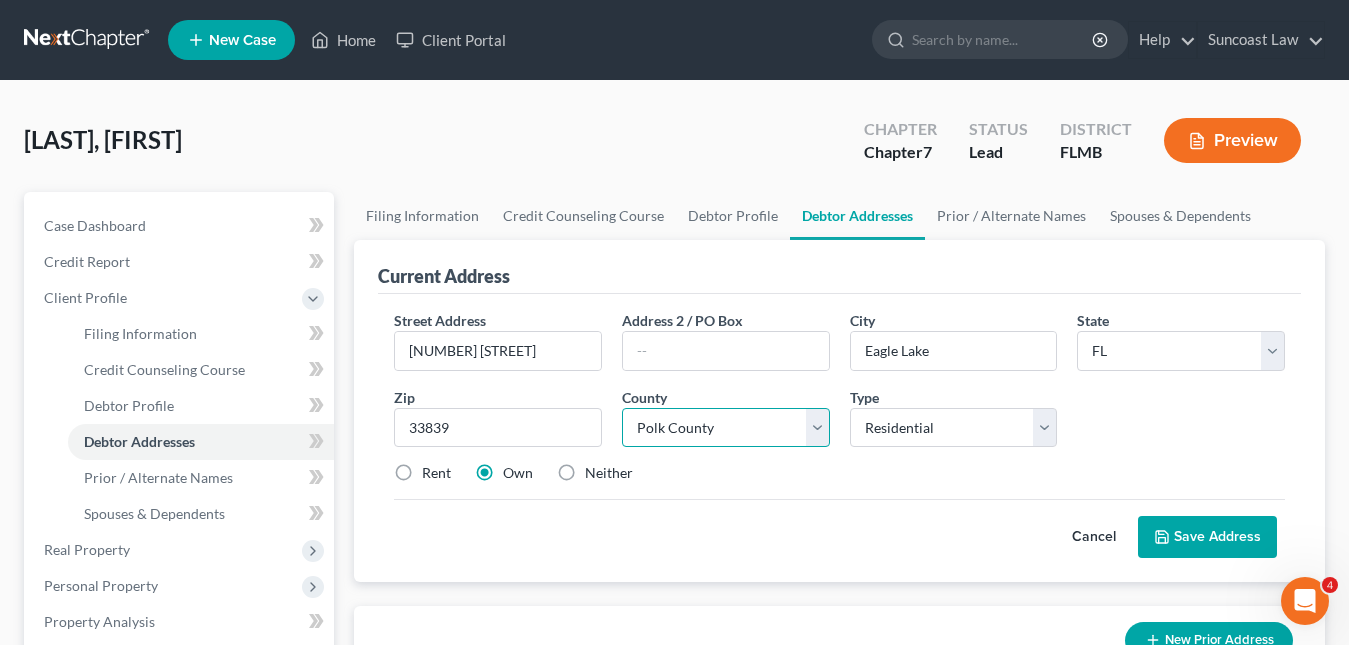 click on "County Alachua County Baker County Bay County Bradford County Brevard County Broward County Calhoun County Charlotte County Citrus County Clay County Collier County Columbia County DeSoto County Dixie County Duval County Escambia County Flagler County Franklin County Gadsden County Gilchrist County Glades County Gulf County Hamilton County Hardee County Hendry County Hernando County Highlands County Hillsborough County Holmes County Indian River County Jackson County Jefferson County Lafayette County Lake County Lee County Leon County Levy County Liberty County Madison County Manatee County Marion County Martin County Miami-Dade County Monroe County Nassau County Okaloosa County Okeechobee County Orange County Osceola County Palm Beach County Pasco County Pinellas County Polk County Putnam County Santa Rosa County Sarasota County Seminole County St. Johns County St. Lucie County Sumter County Suwannee County Taylor County Union County Volusia County Wakulla County Walton County Washington County" at bounding box center (726, 428) 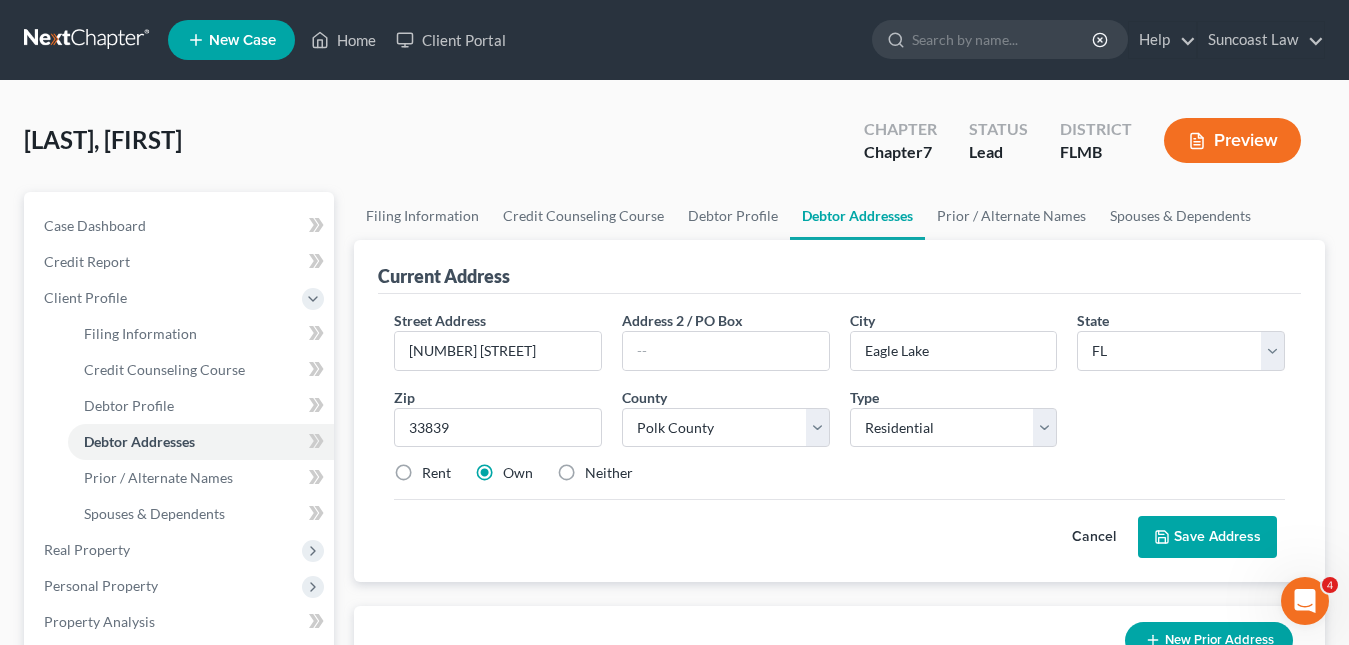 click on "Save Address" at bounding box center [1207, 537] 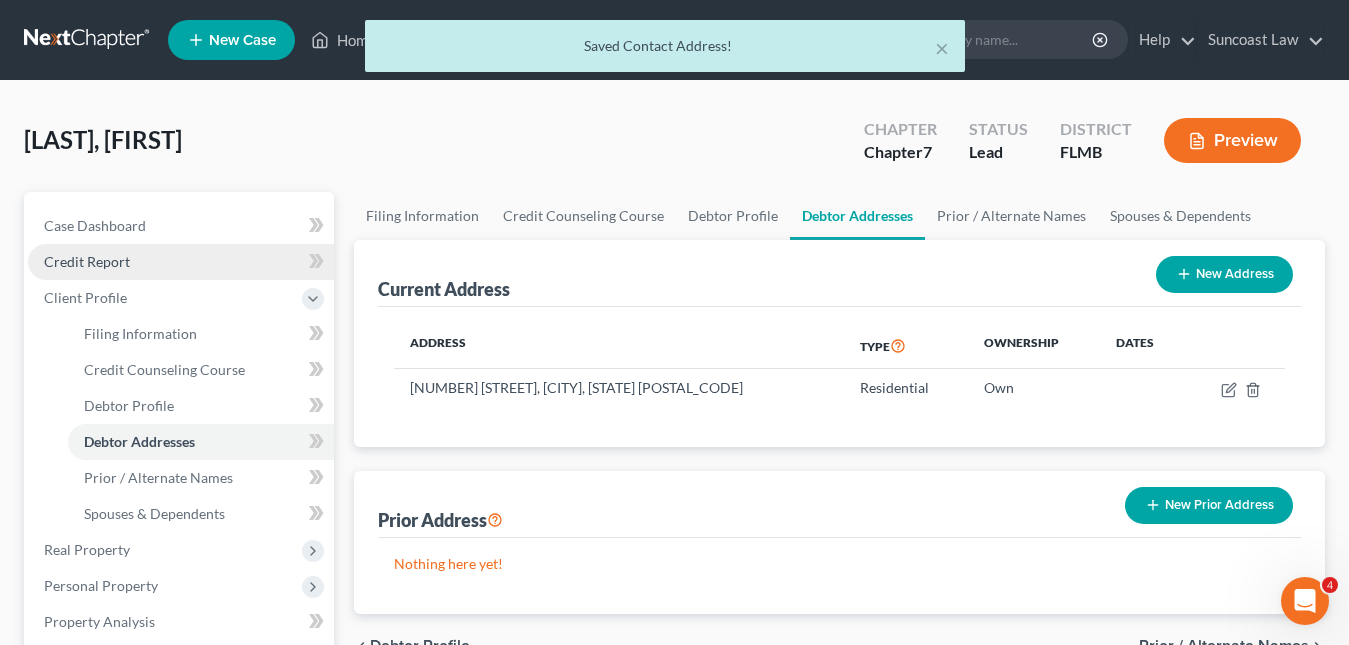 click on "Credit Report" at bounding box center [87, 261] 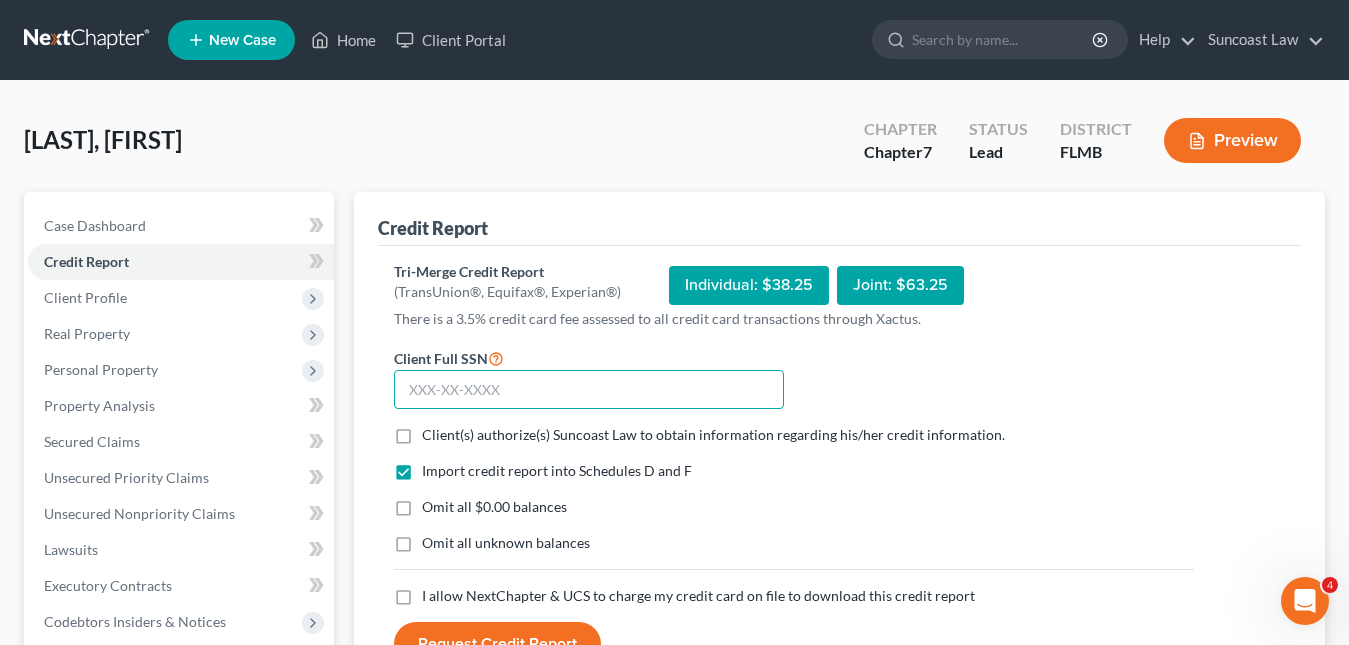 click at bounding box center (589, 390) 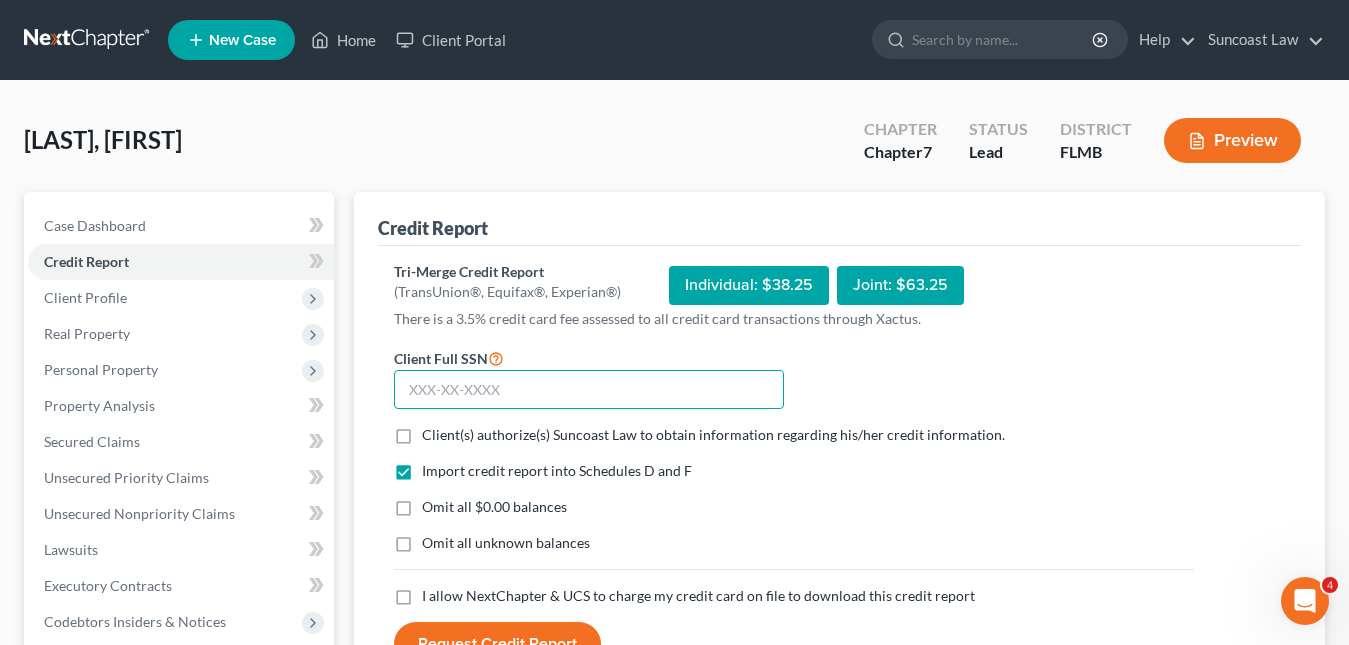 paste on "[PHONE]" 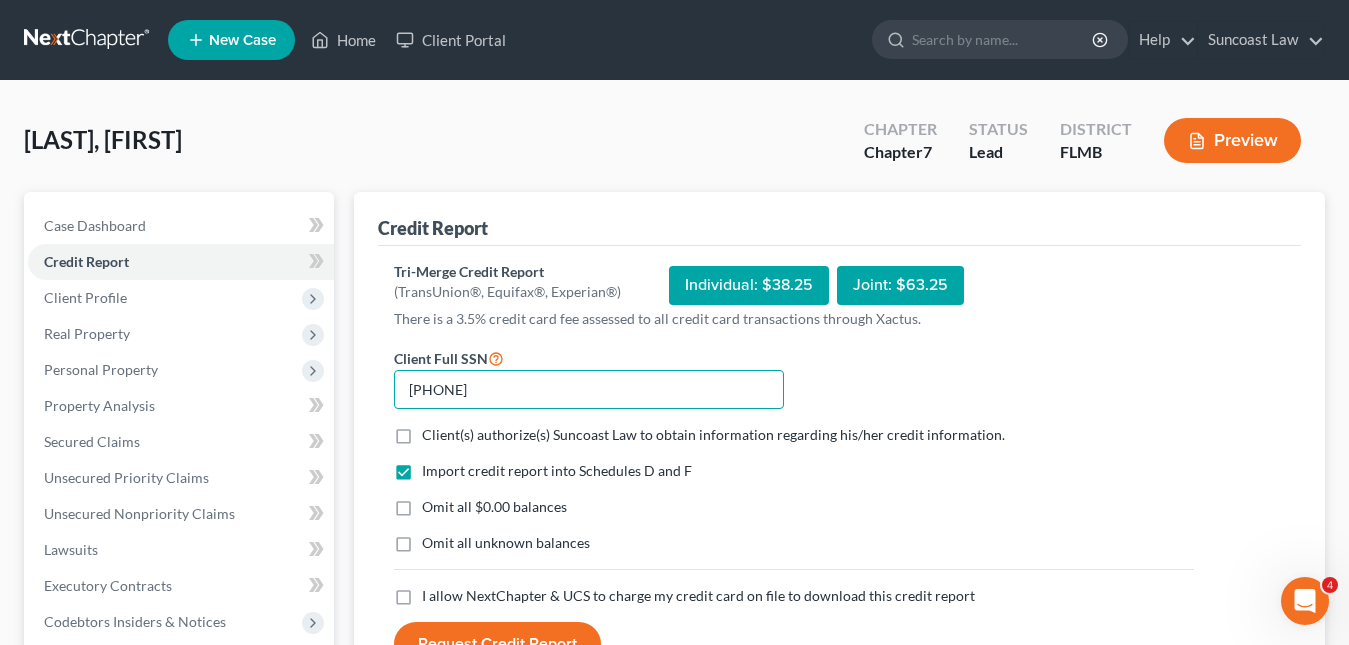 type on "[PHONE]" 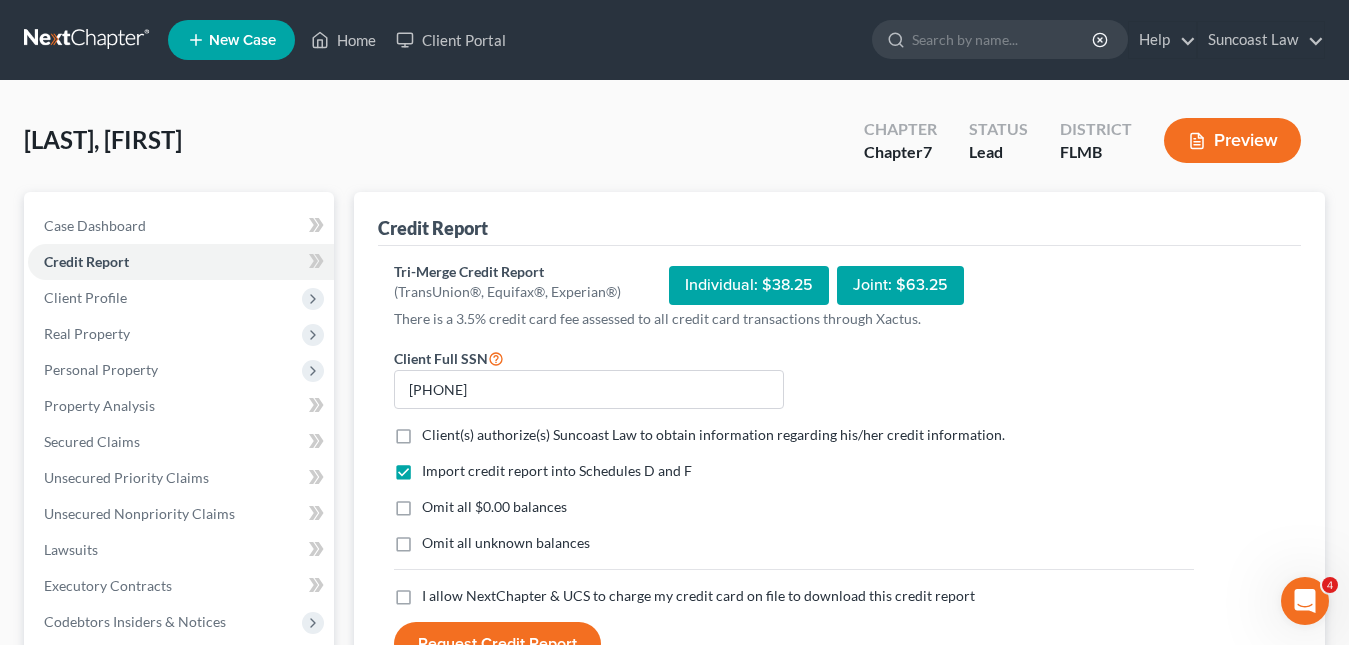 click on "Client(s) authorize(s) Suncoast Law to obtain information regarding his/her credit information.
*" at bounding box center (713, 435) 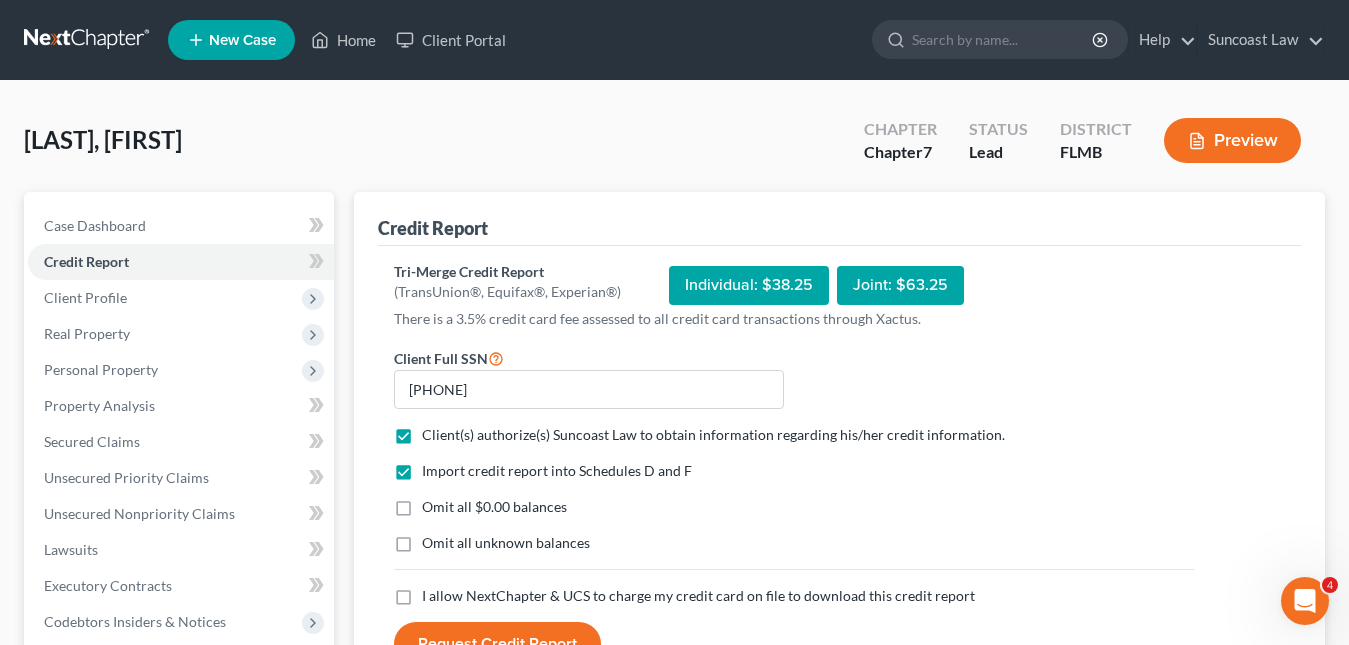 scroll, scrollTop: 200, scrollLeft: 0, axis: vertical 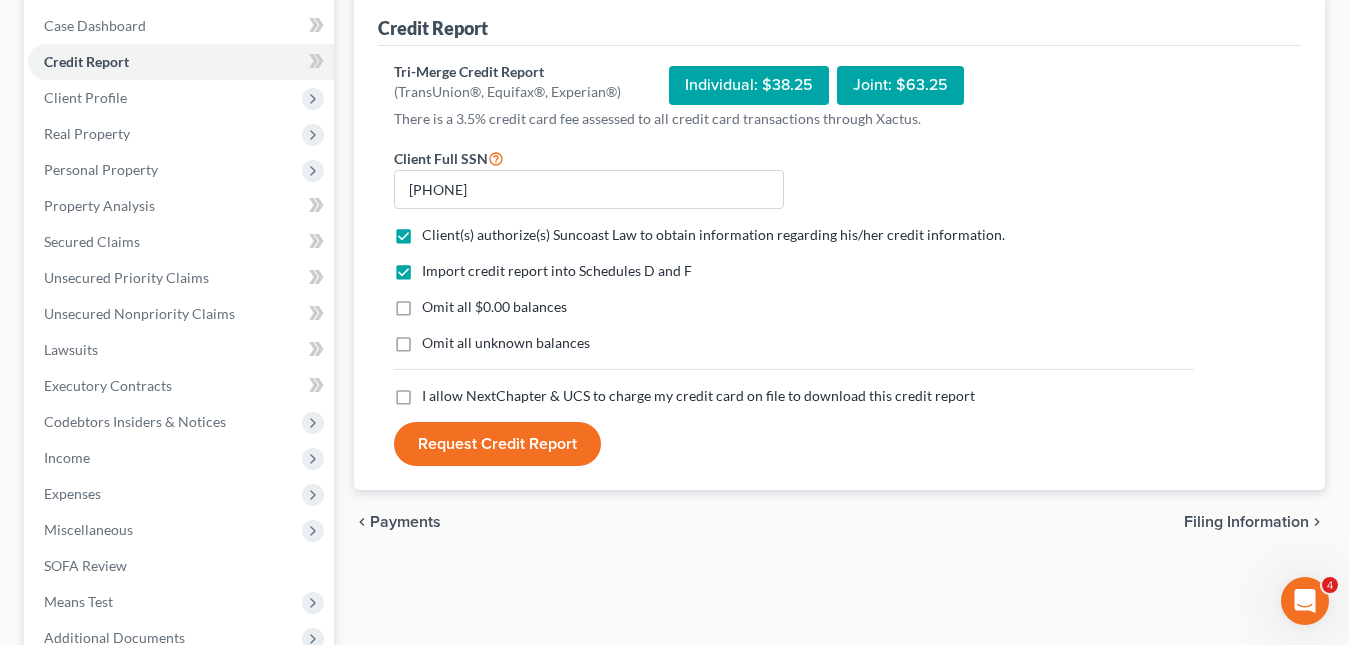 click on "I allow NextChapter & UCS to charge my credit card on file to download this credit report
*" at bounding box center [698, 396] 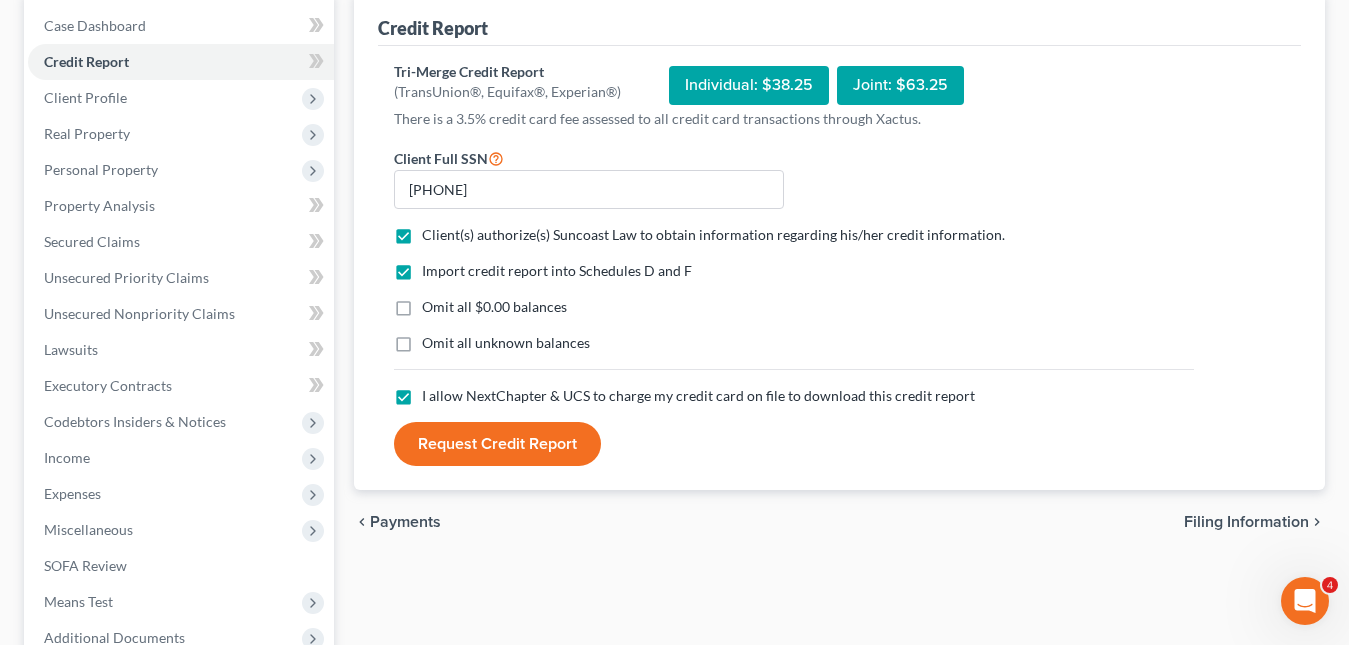 click on "Request Credit Report" at bounding box center (497, 444) 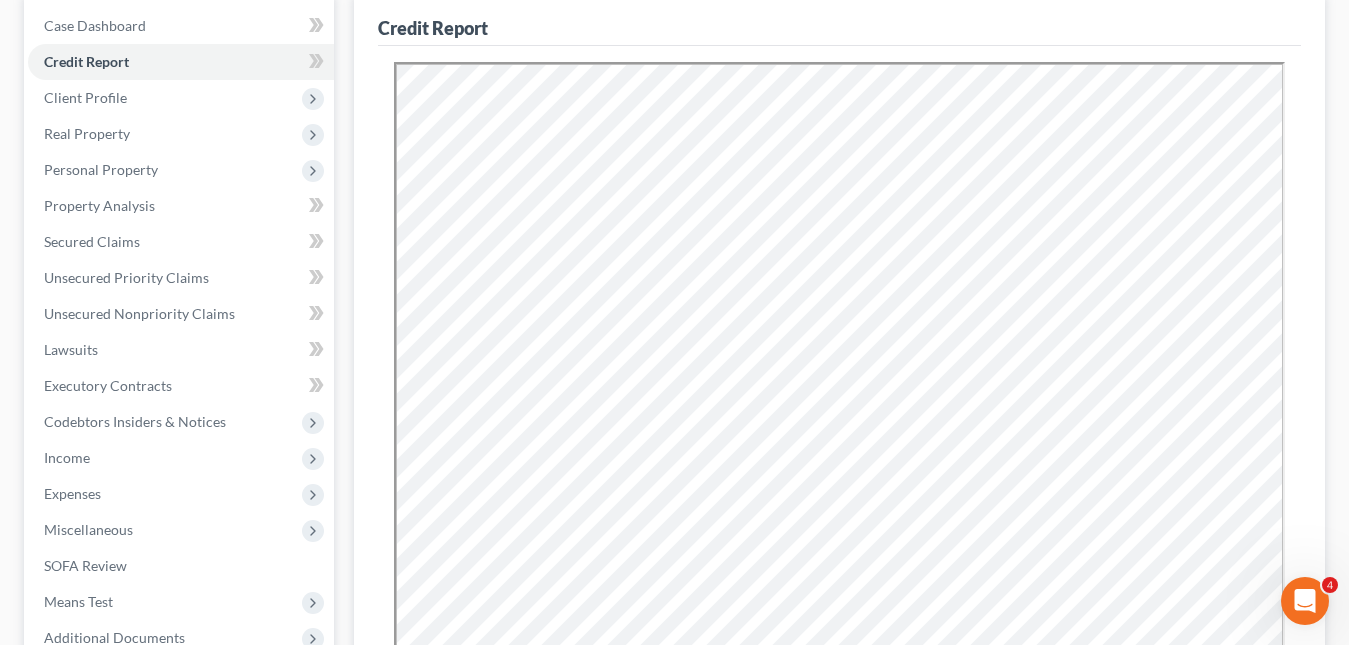 scroll, scrollTop: 100, scrollLeft: 0, axis: vertical 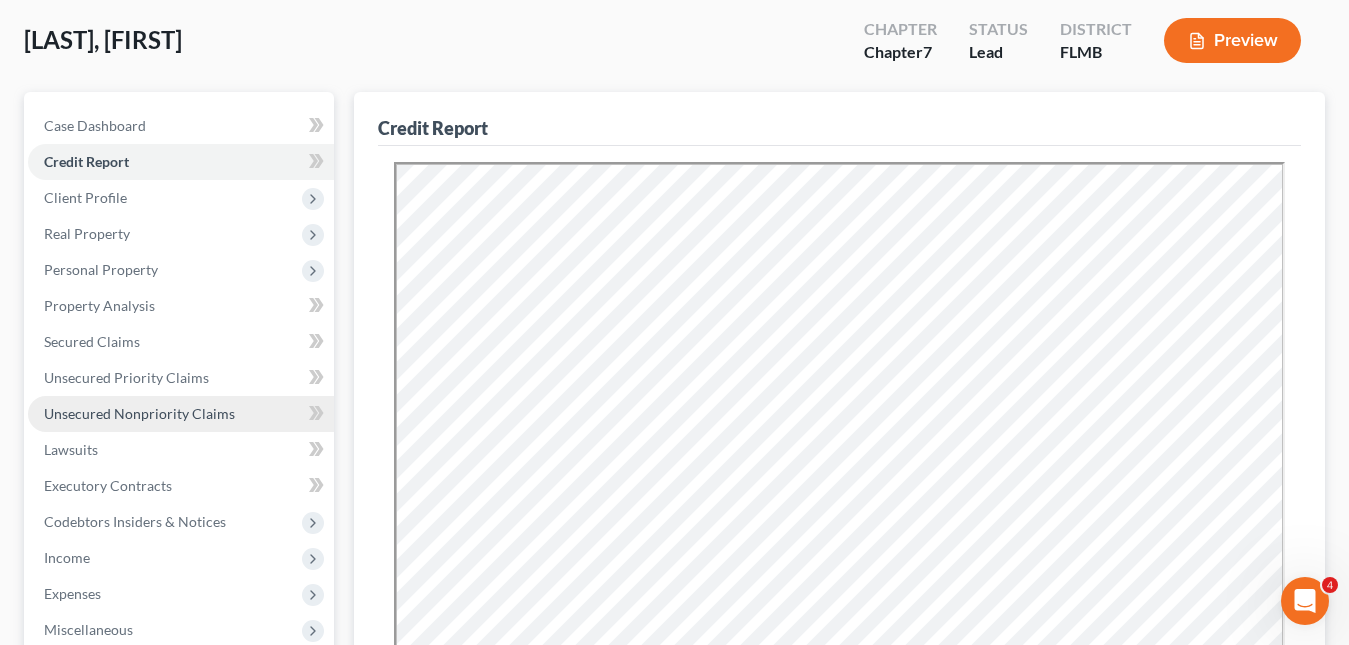 click on "Unsecured Nonpriority Claims" at bounding box center (139, 413) 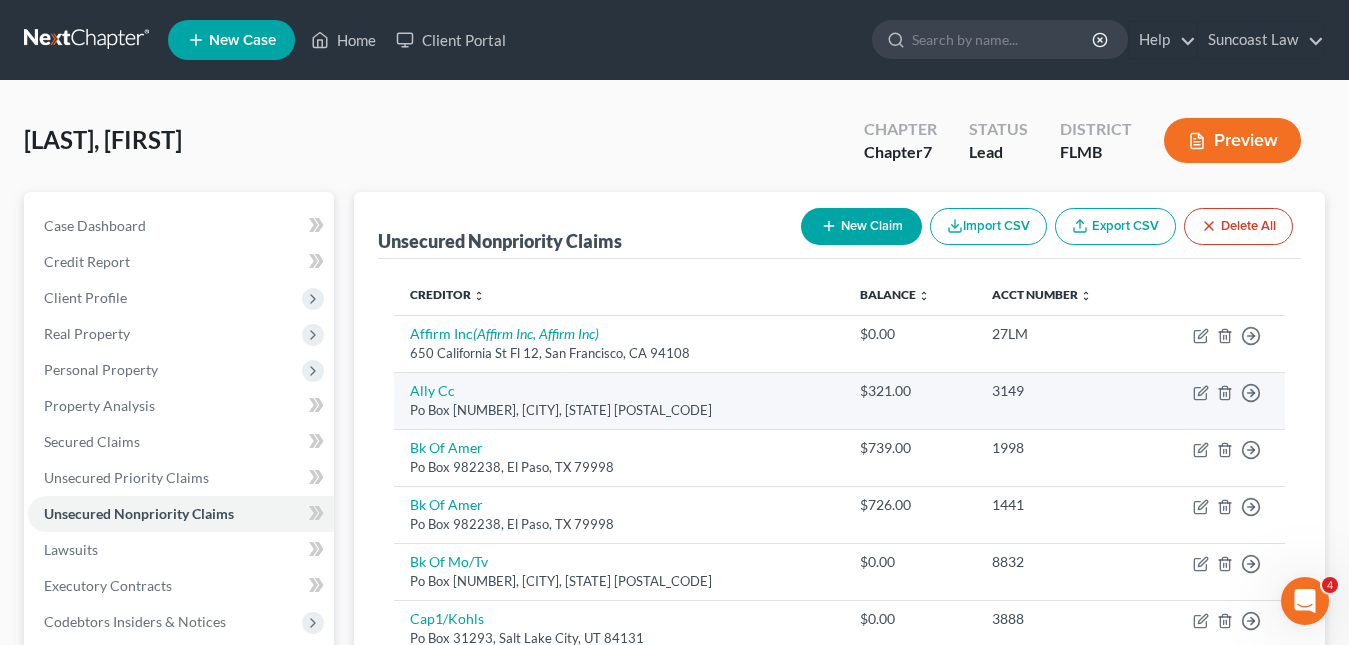 scroll, scrollTop: 100, scrollLeft: 0, axis: vertical 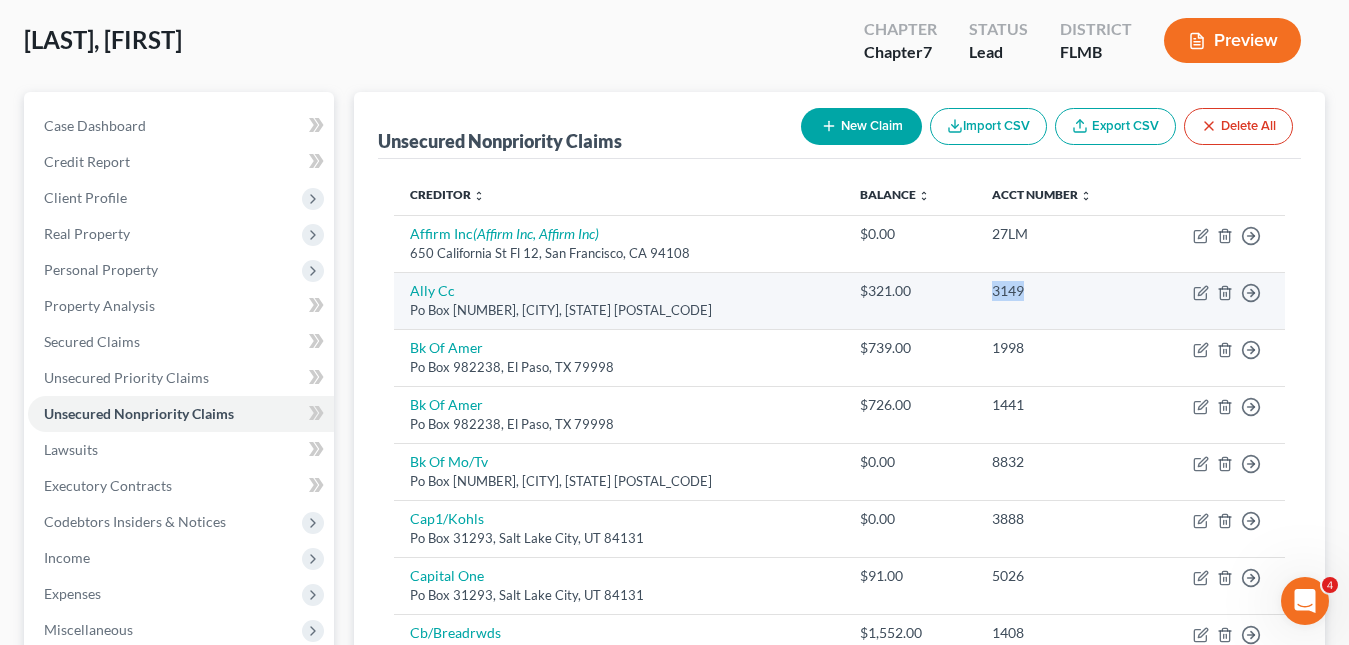 drag, startPoint x: 1009, startPoint y: 292, endPoint x: 971, endPoint y: 289, distance: 38.118237 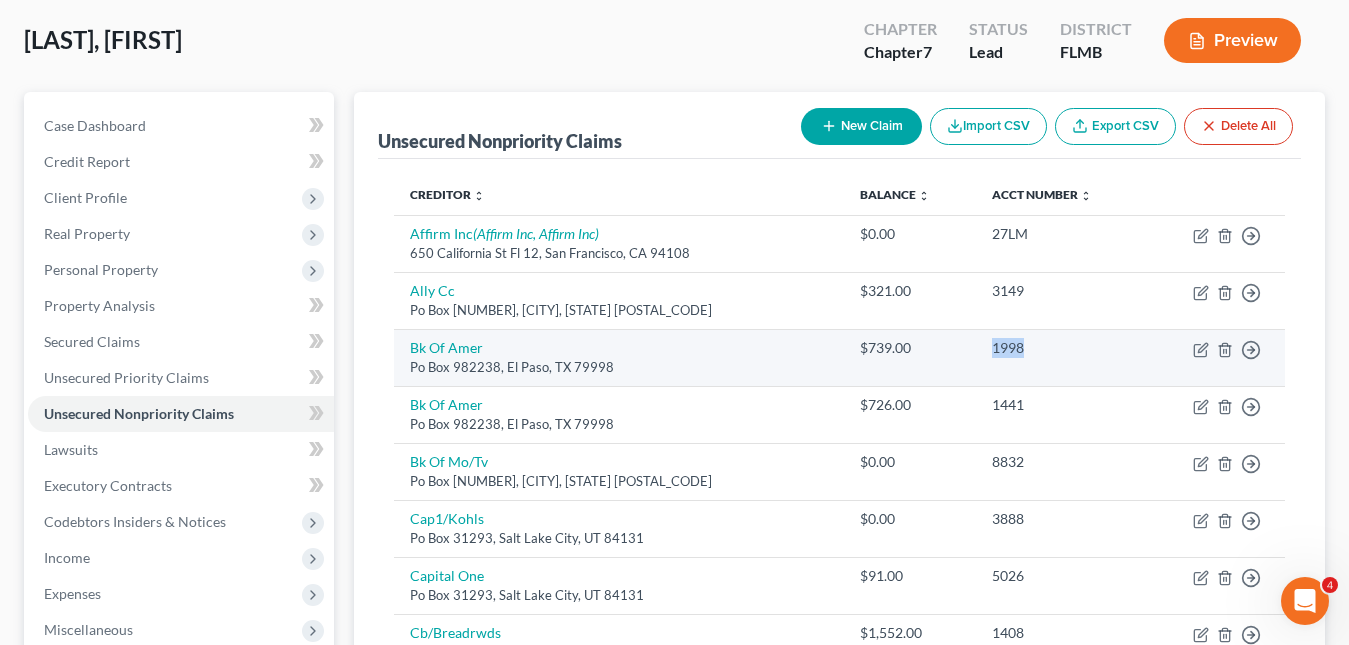 drag, startPoint x: 1014, startPoint y: 351, endPoint x: 968, endPoint y: 347, distance: 46.173584 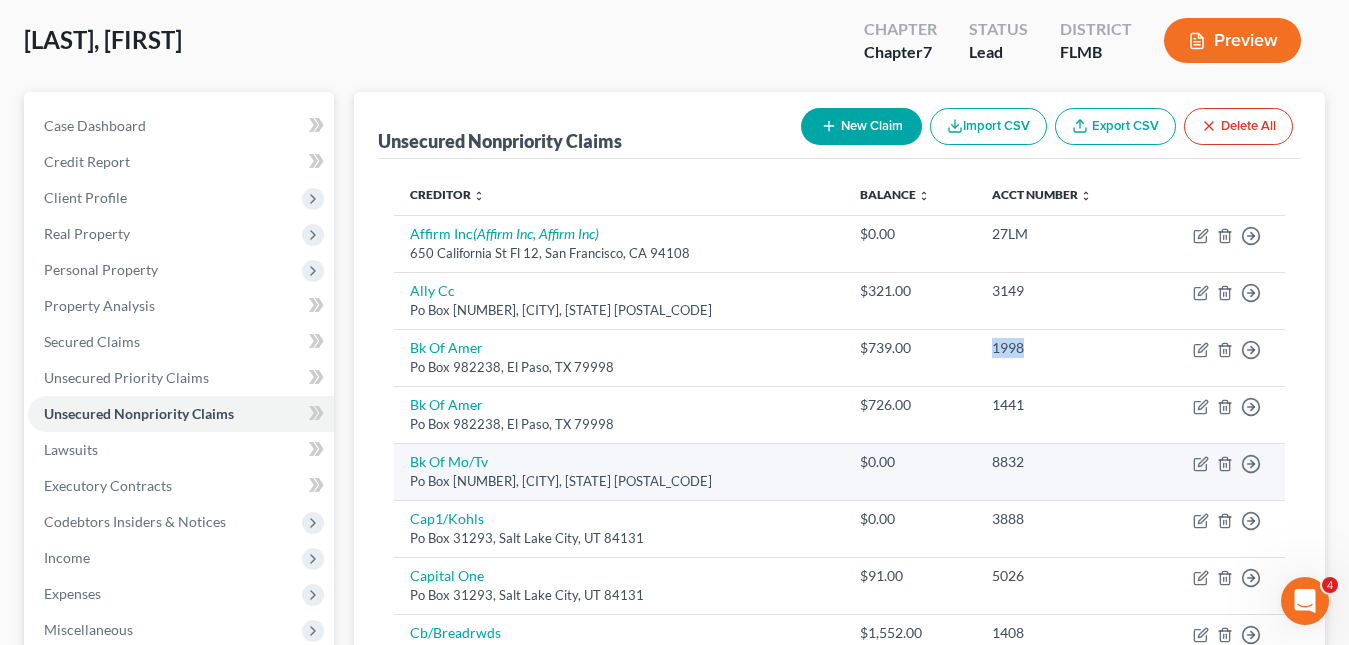 scroll, scrollTop: 200, scrollLeft: 0, axis: vertical 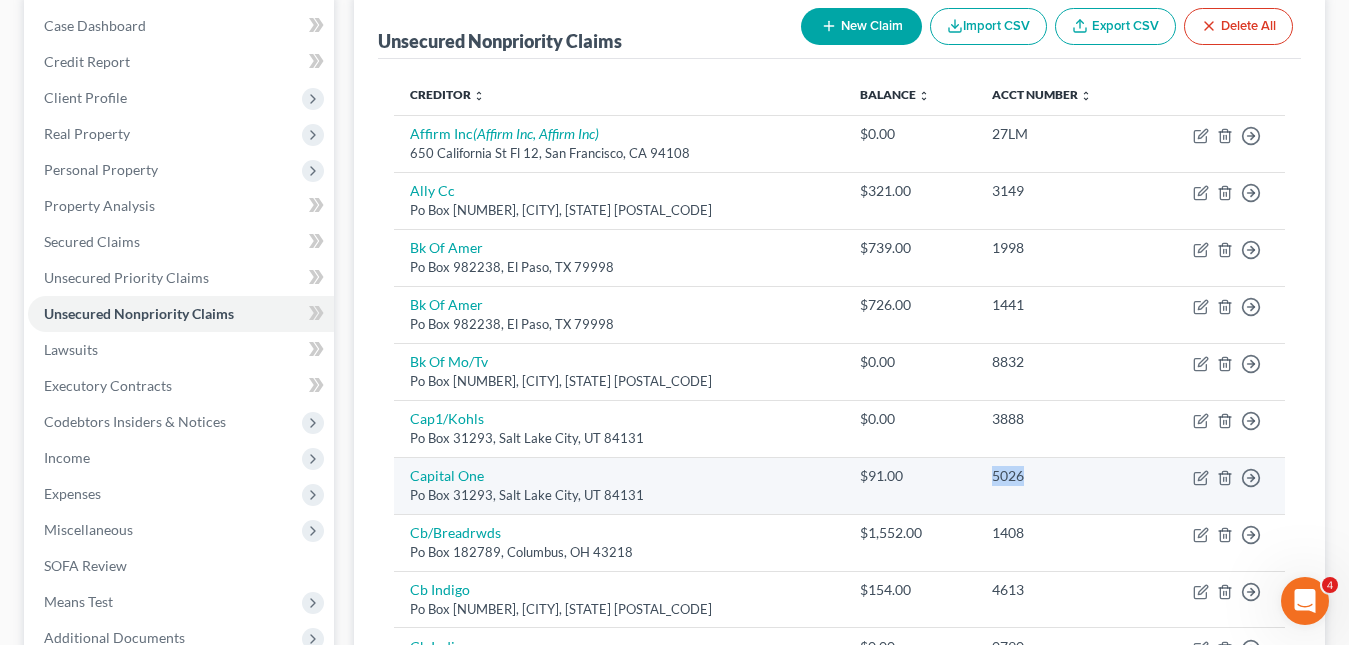drag, startPoint x: 1015, startPoint y: 476, endPoint x: 955, endPoint y: 473, distance: 60.074955 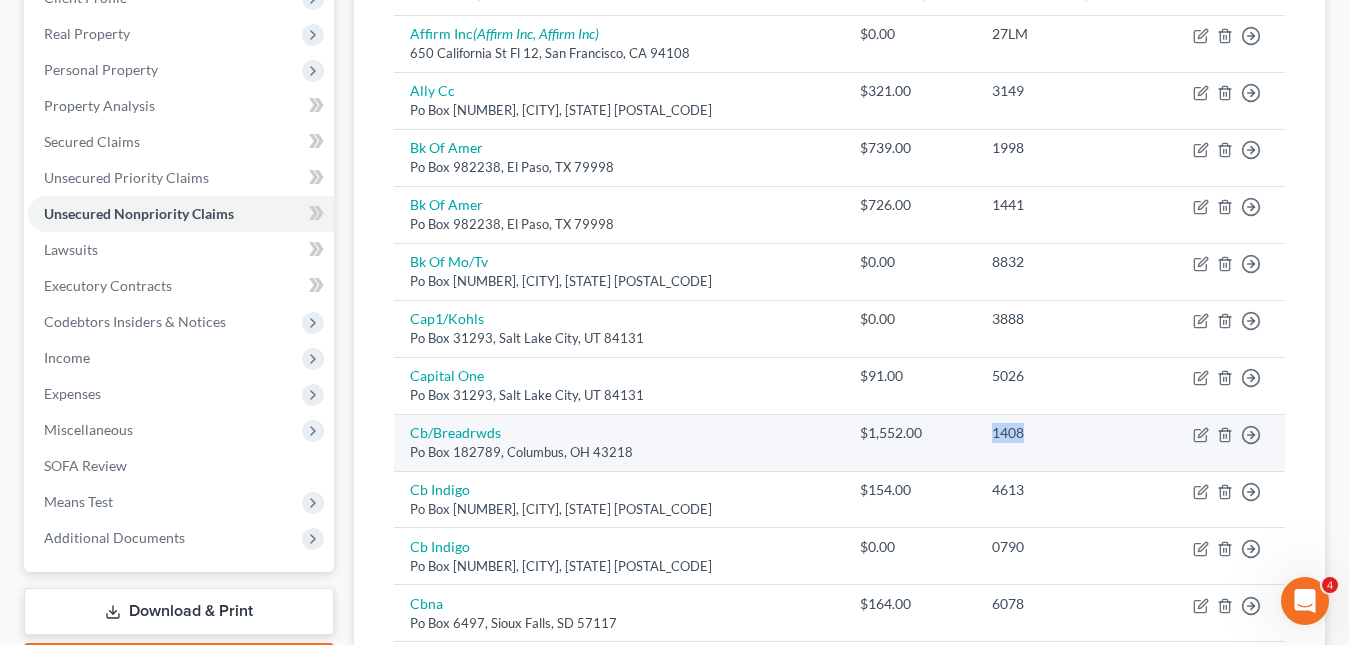 drag, startPoint x: 1017, startPoint y: 432, endPoint x: 964, endPoint y: 428, distance: 53.15073 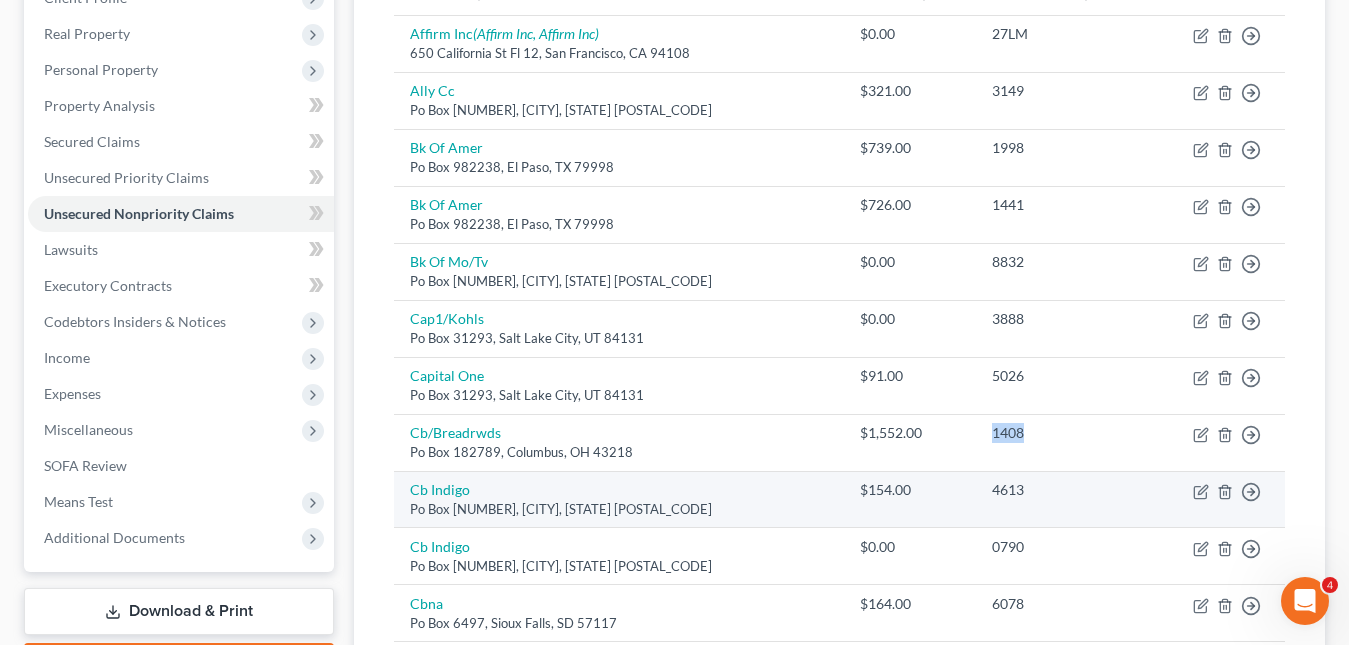 scroll, scrollTop: 400, scrollLeft: 0, axis: vertical 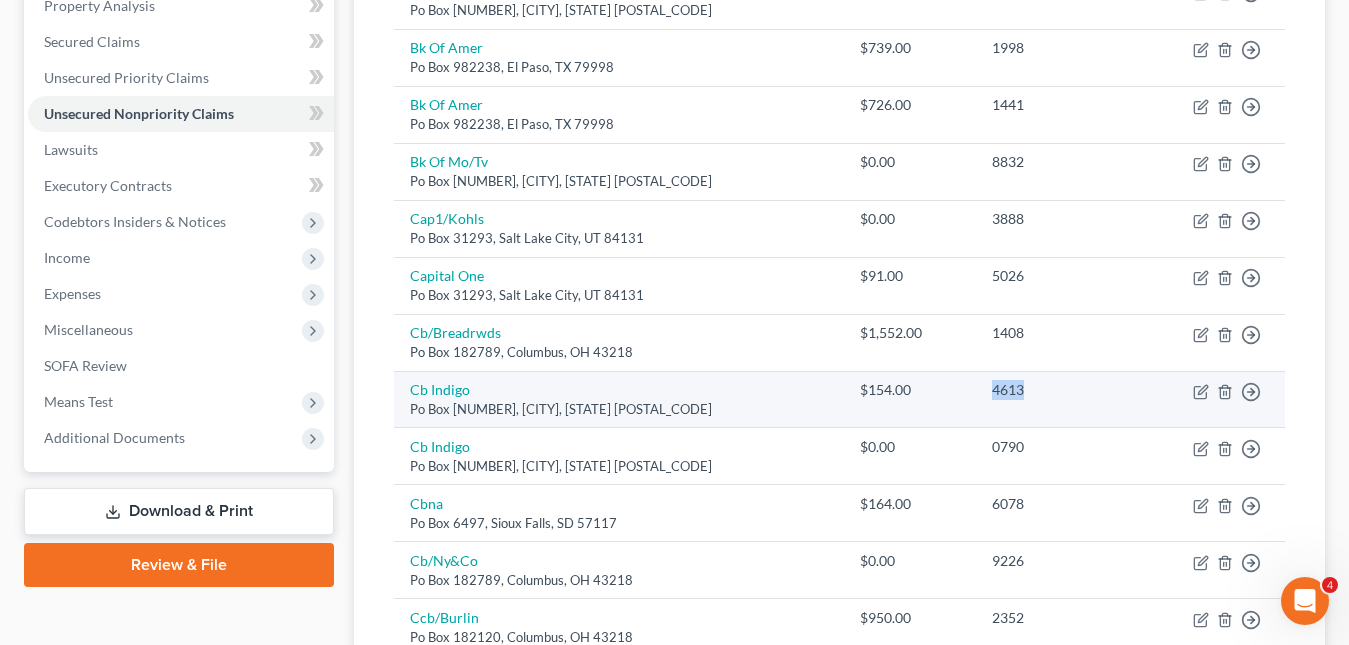drag, startPoint x: 1030, startPoint y: 387, endPoint x: 971, endPoint y: 392, distance: 59.211487 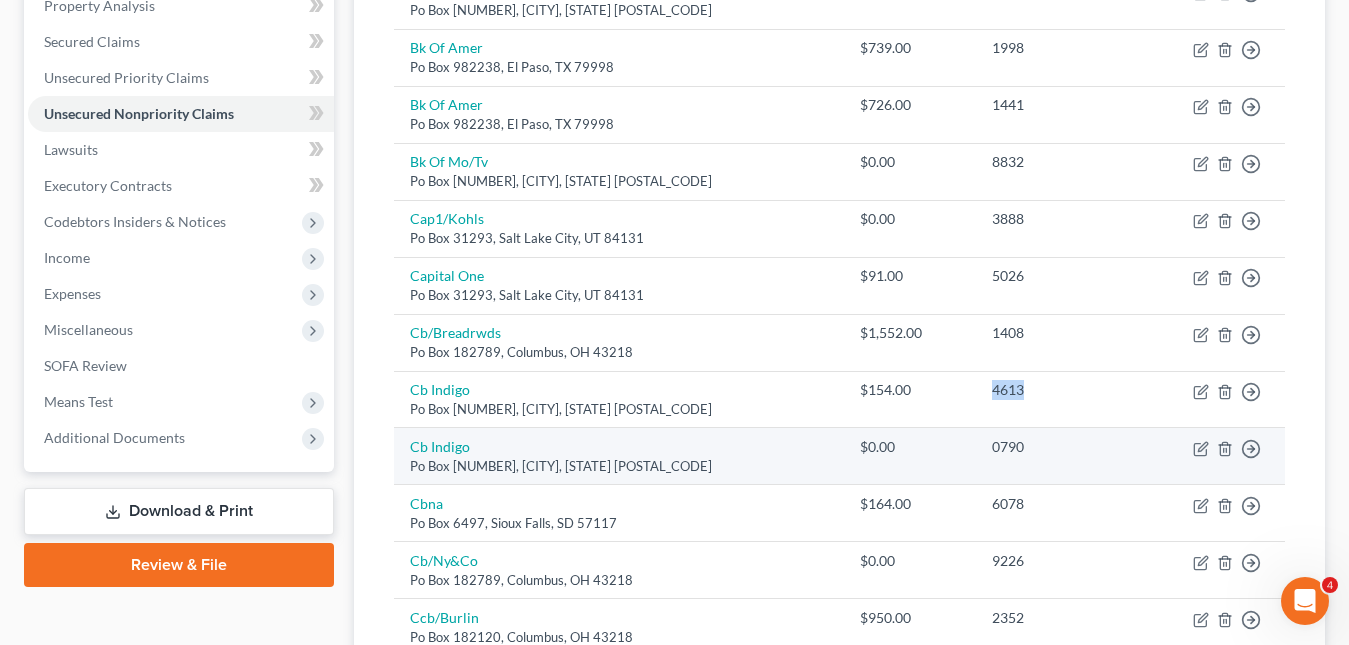 scroll, scrollTop: 500, scrollLeft: 0, axis: vertical 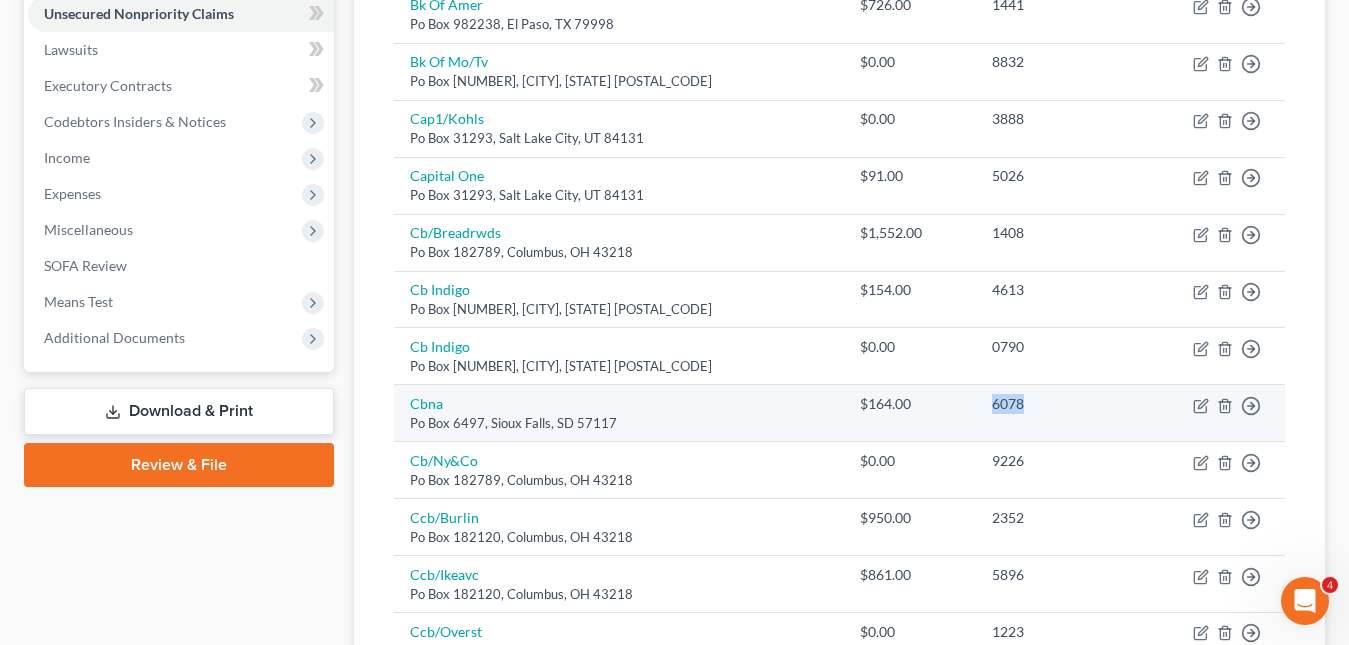 drag, startPoint x: 1015, startPoint y: 408, endPoint x: 958, endPoint y: 401, distance: 57.428215 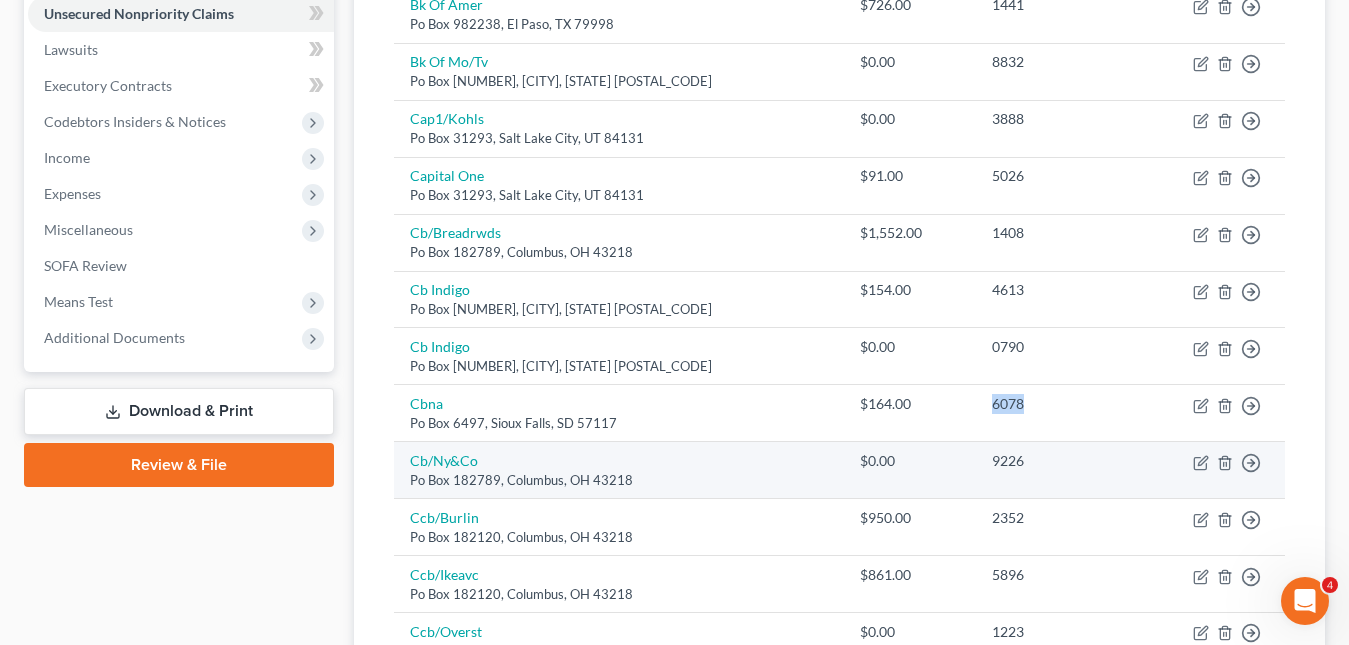scroll, scrollTop: 600, scrollLeft: 0, axis: vertical 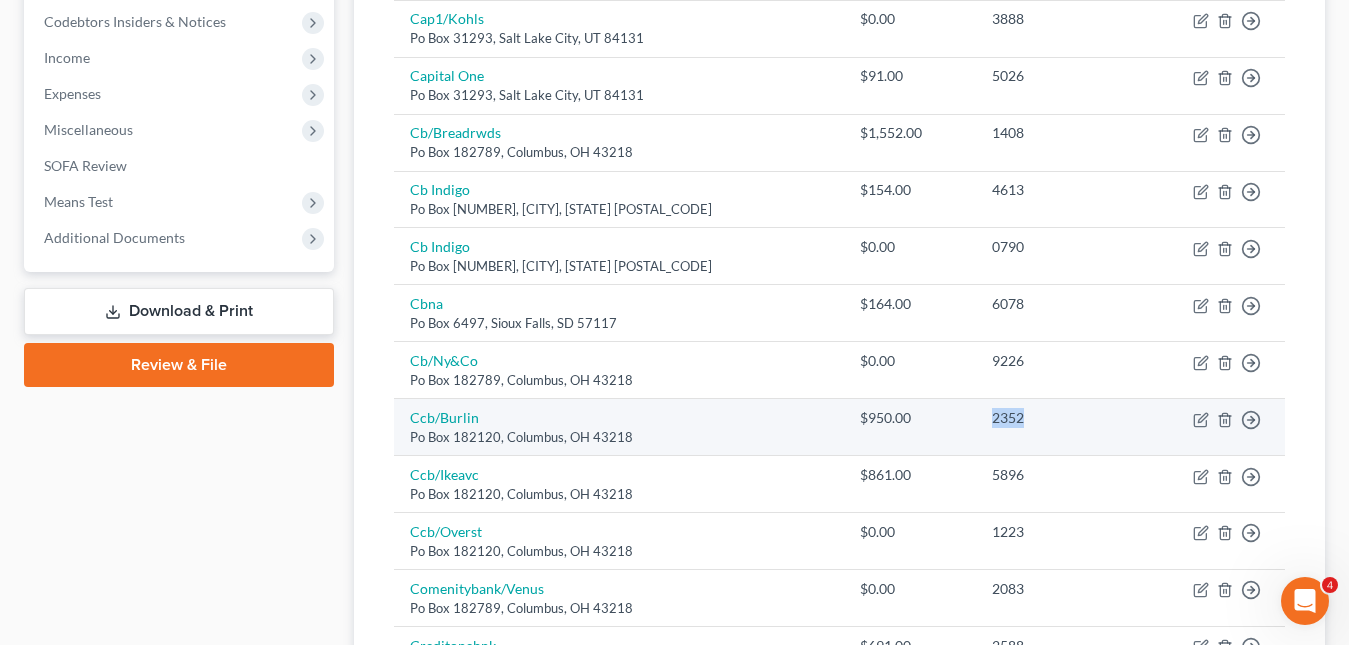 drag, startPoint x: 1013, startPoint y: 416, endPoint x: 964, endPoint y: 412, distance: 49.162994 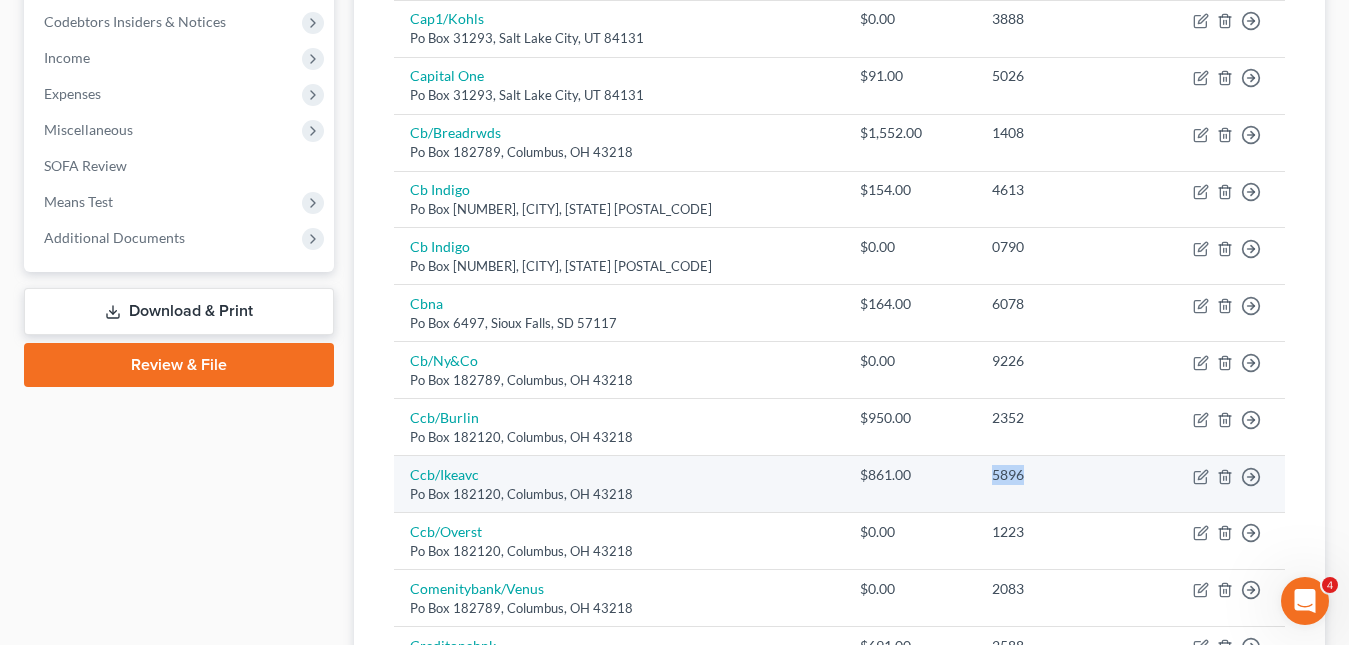 drag, startPoint x: 1010, startPoint y: 475, endPoint x: 963, endPoint y: 472, distance: 47.095646 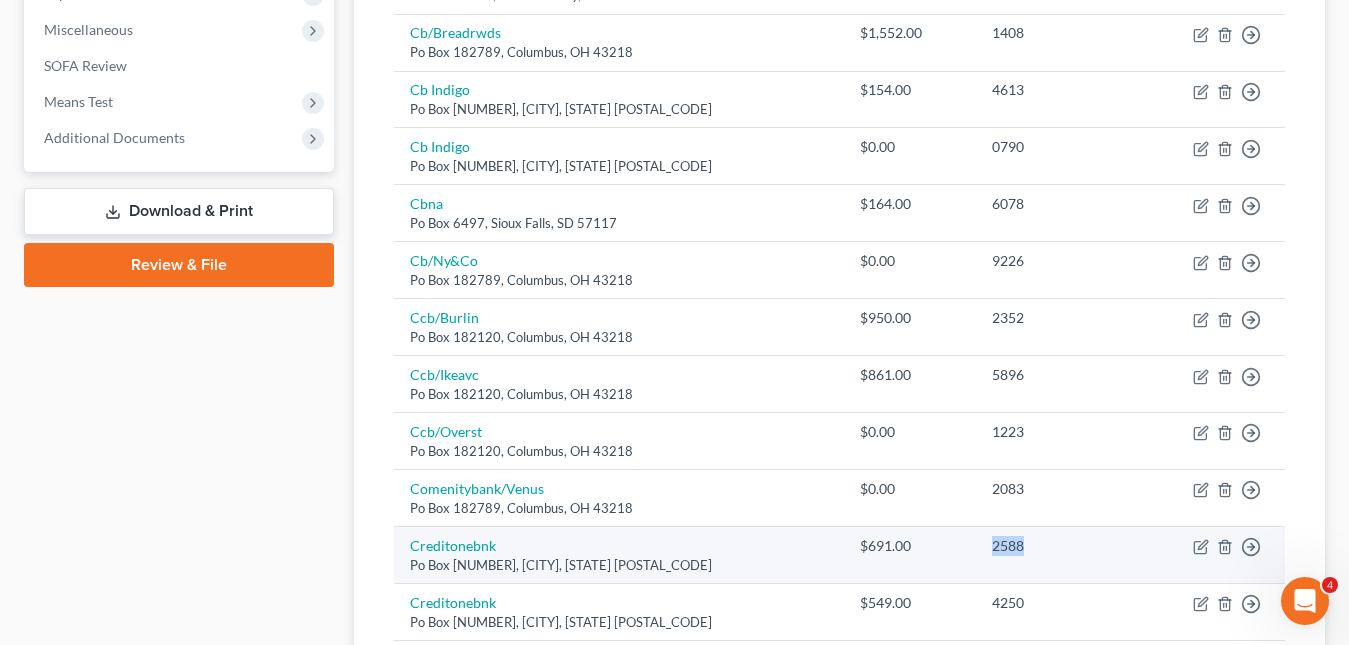 drag, startPoint x: 1017, startPoint y: 546, endPoint x: 968, endPoint y: 544, distance: 49.0408 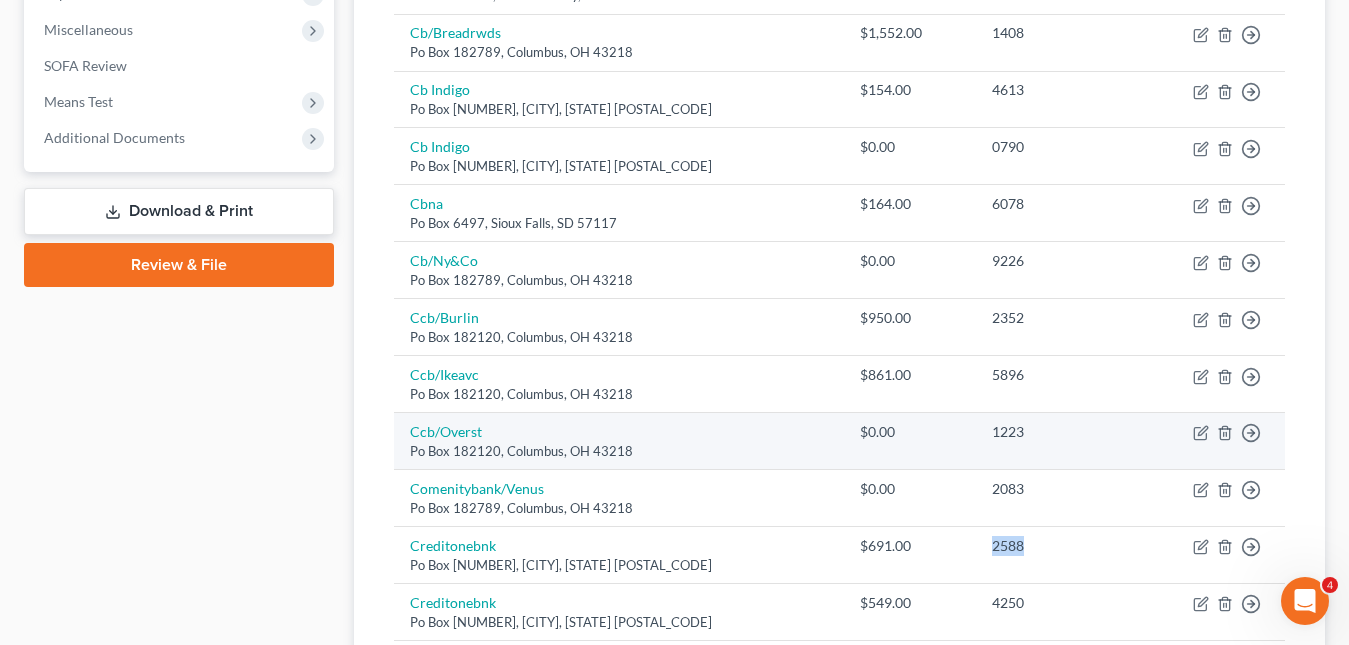 scroll, scrollTop: 800, scrollLeft: 0, axis: vertical 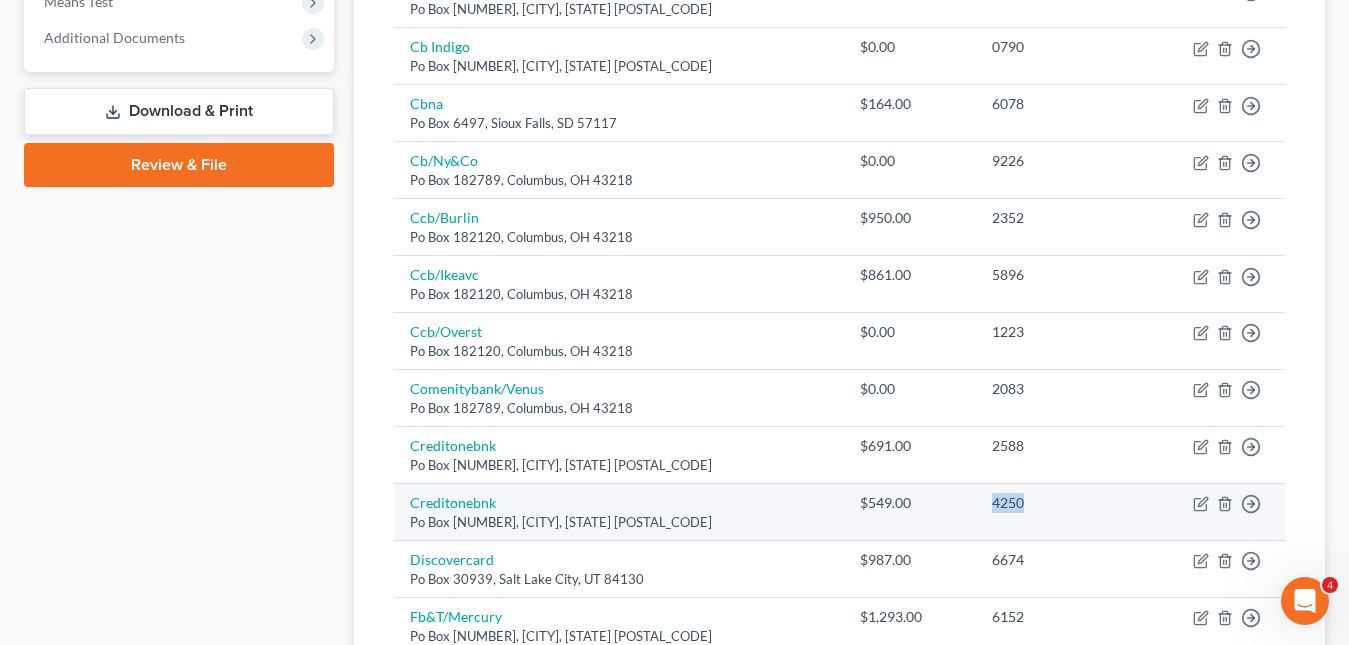 drag, startPoint x: 1007, startPoint y: 508, endPoint x: 969, endPoint y: 506, distance: 38.052597 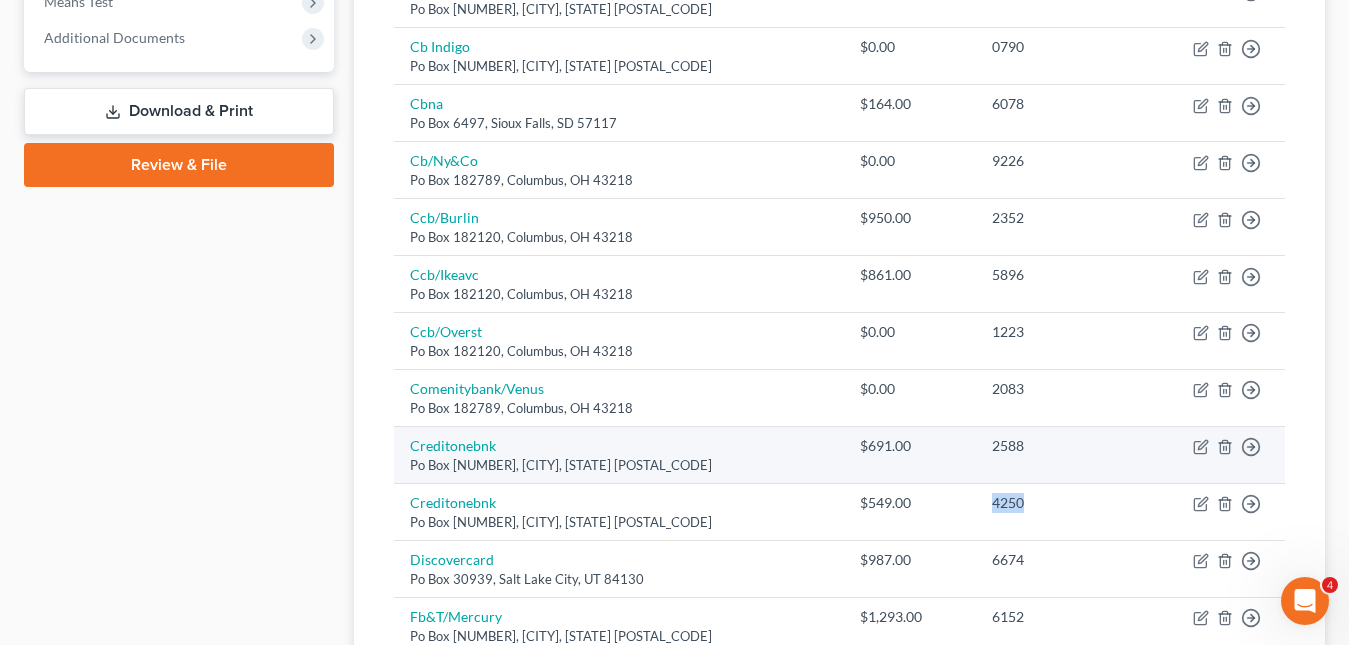 scroll, scrollTop: 900, scrollLeft: 0, axis: vertical 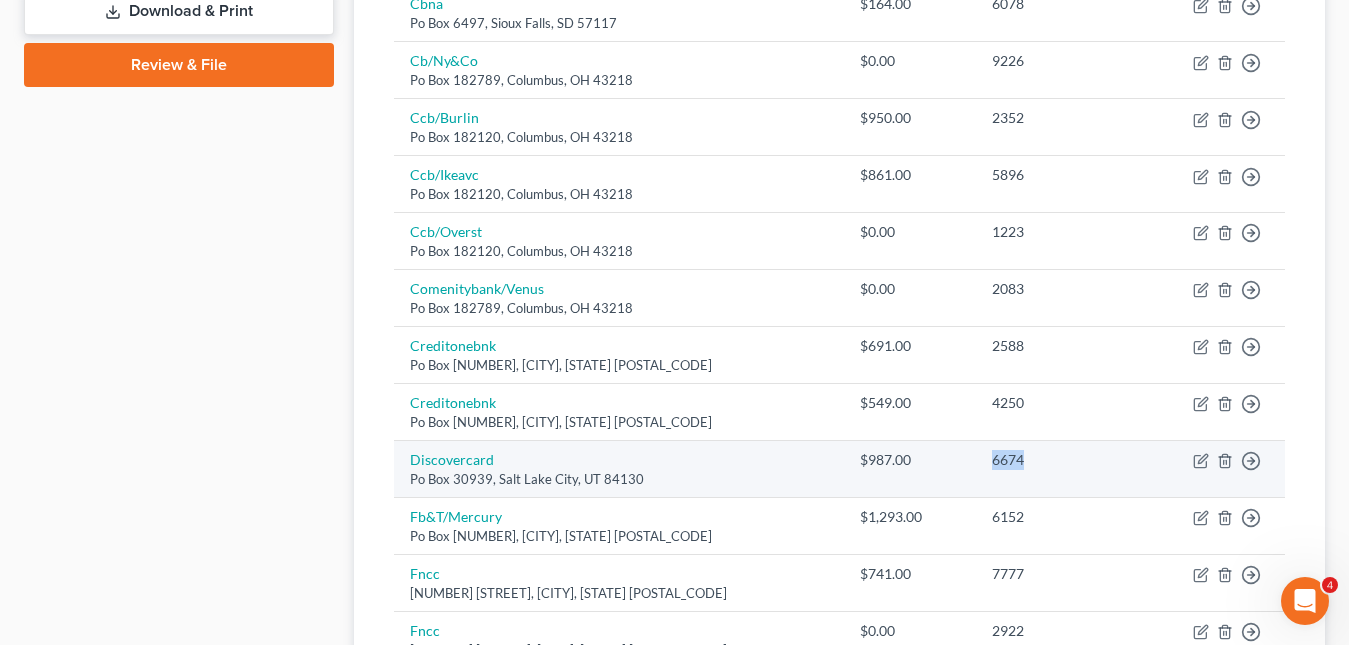 drag, startPoint x: 1016, startPoint y: 459, endPoint x: 966, endPoint y: 456, distance: 50.08992 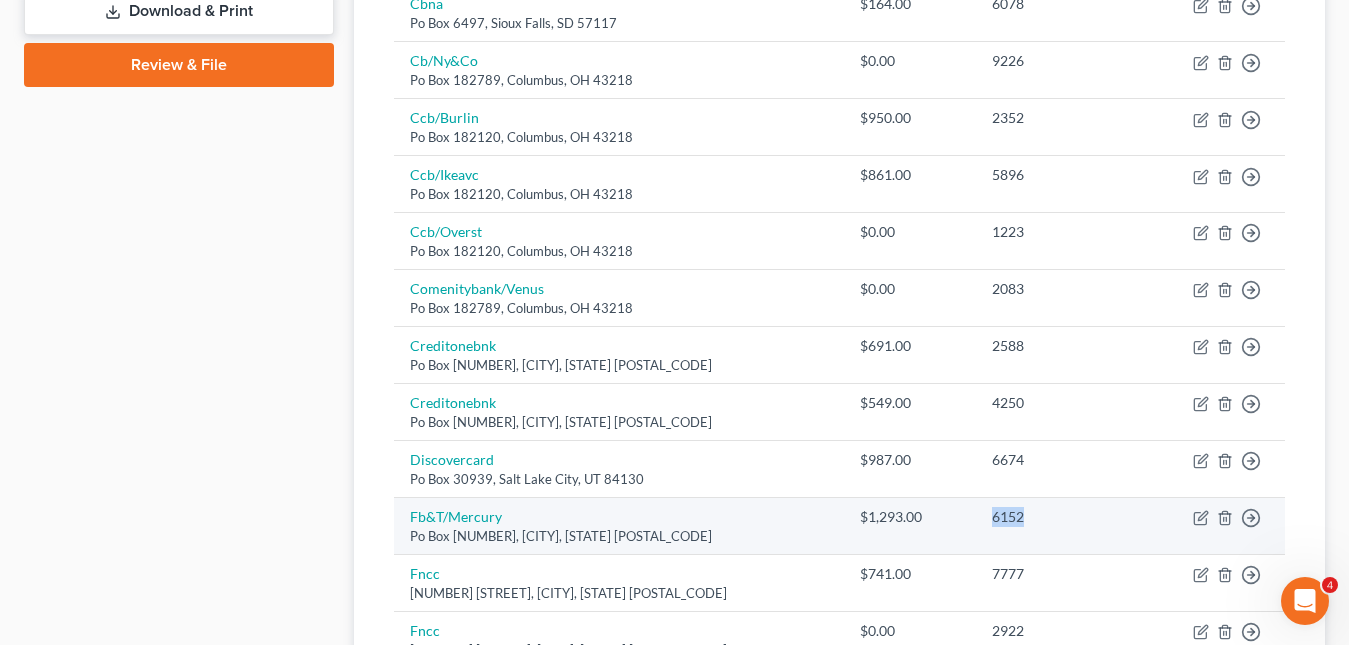 drag, startPoint x: 1007, startPoint y: 518, endPoint x: 971, endPoint y: 516, distance: 36.05551 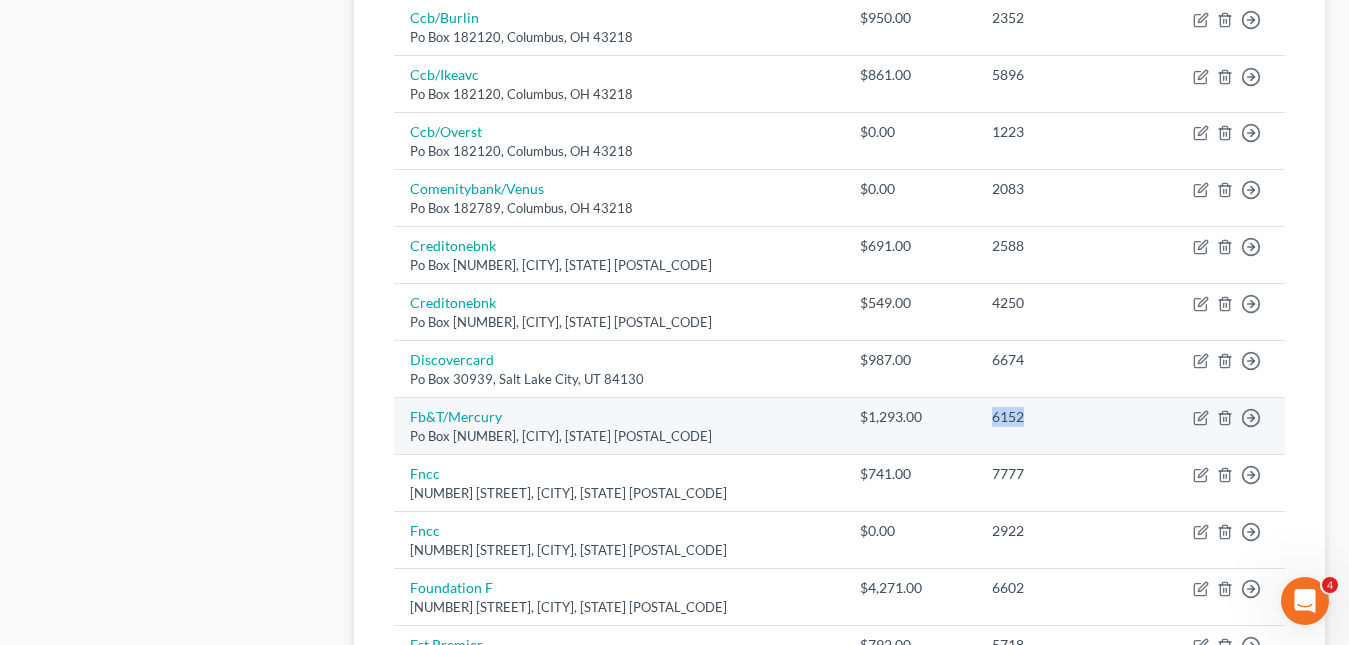 scroll, scrollTop: 1100, scrollLeft: 0, axis: vertical 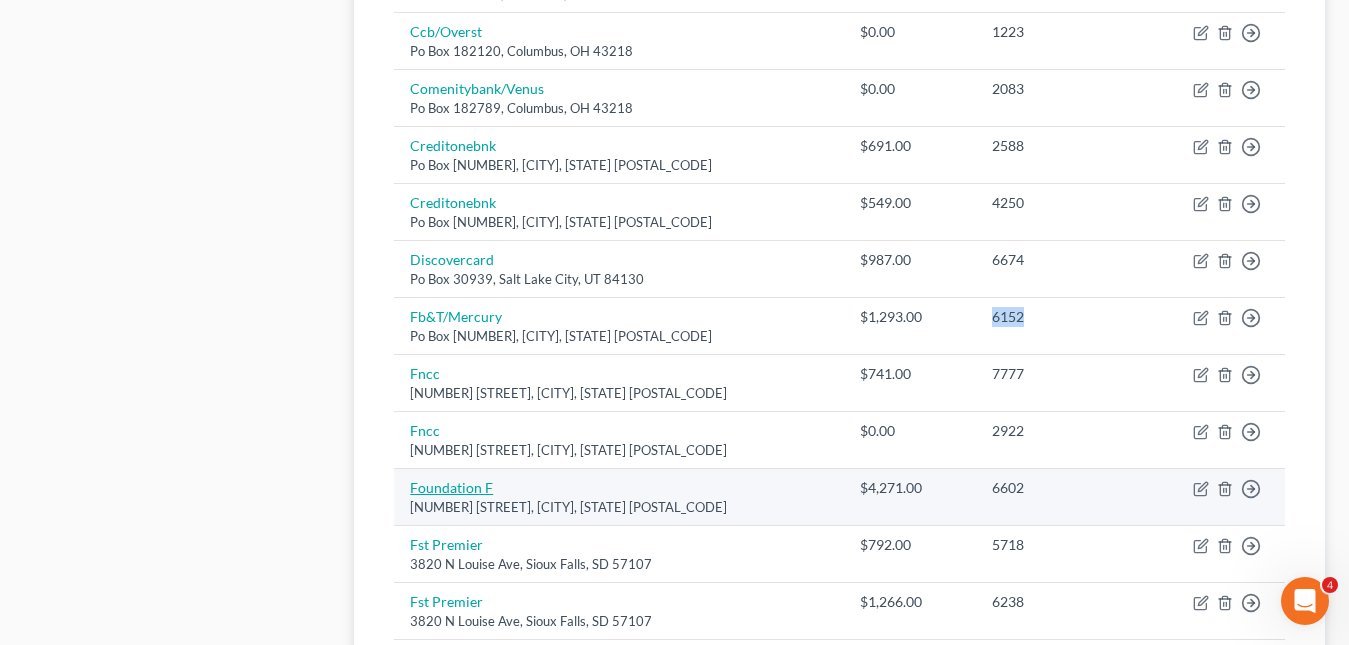 click on "Foundation F" at bounding box center [451, 487] 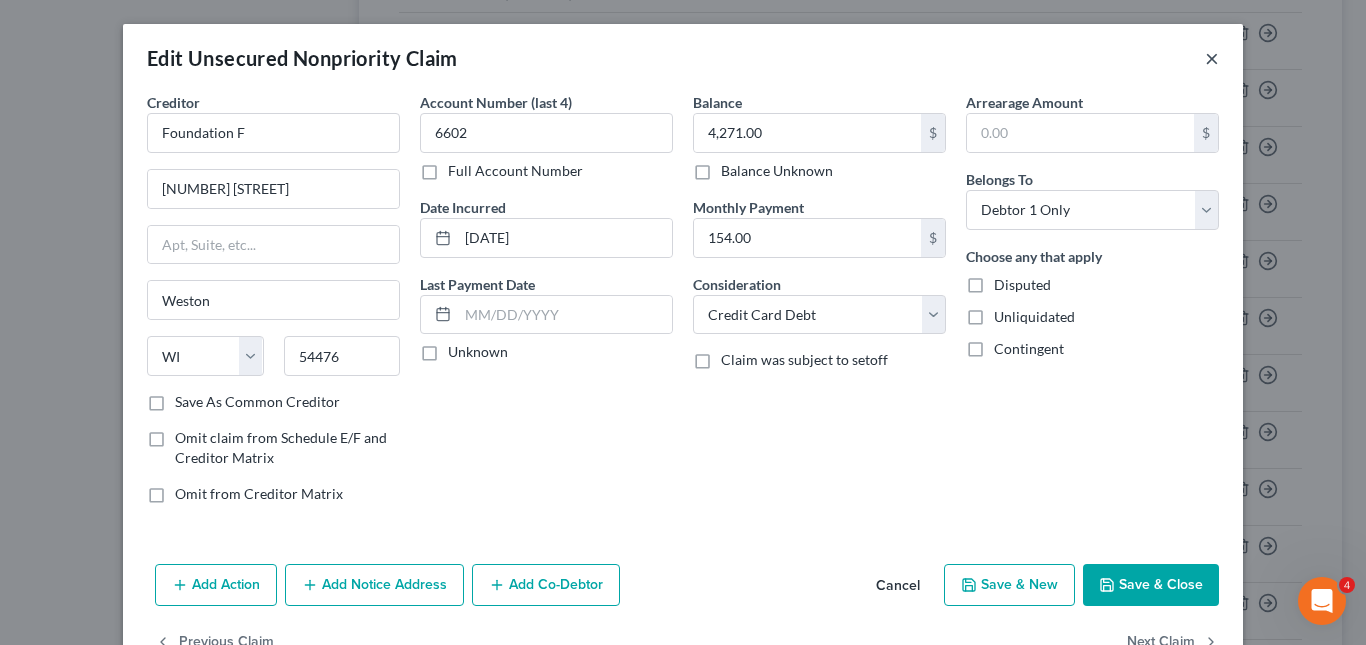 click on "×" at bounding box center [1212, 58] 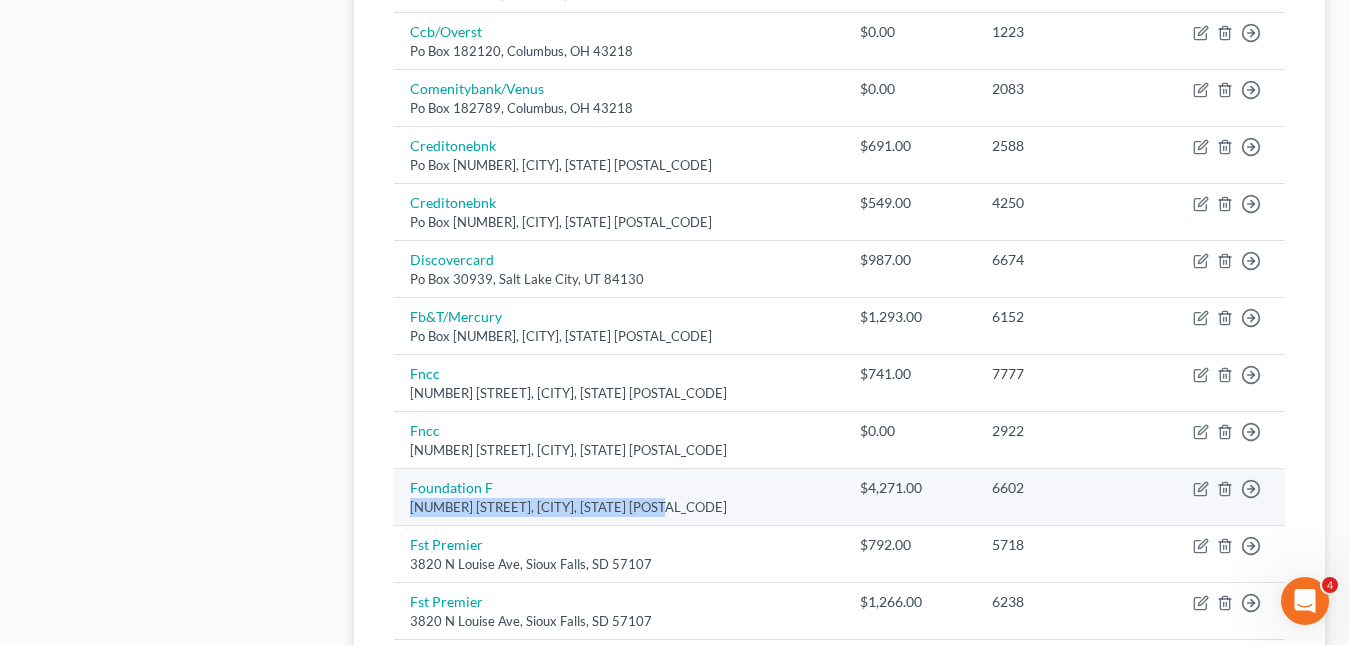 drag, startPoint x: 673, startPoint y: 509, endPoint x: 410, endPoint y: 512, distance: 263.01712 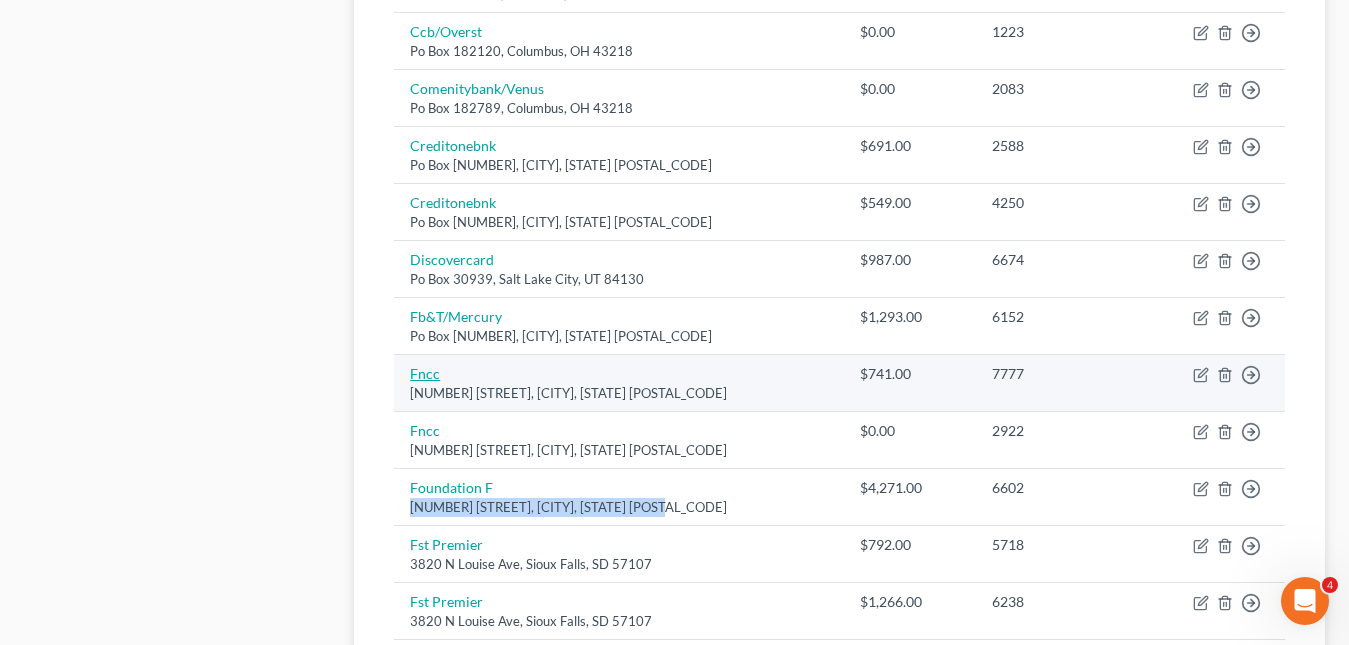 click on "Fncc" at bounding box center [425, 373] 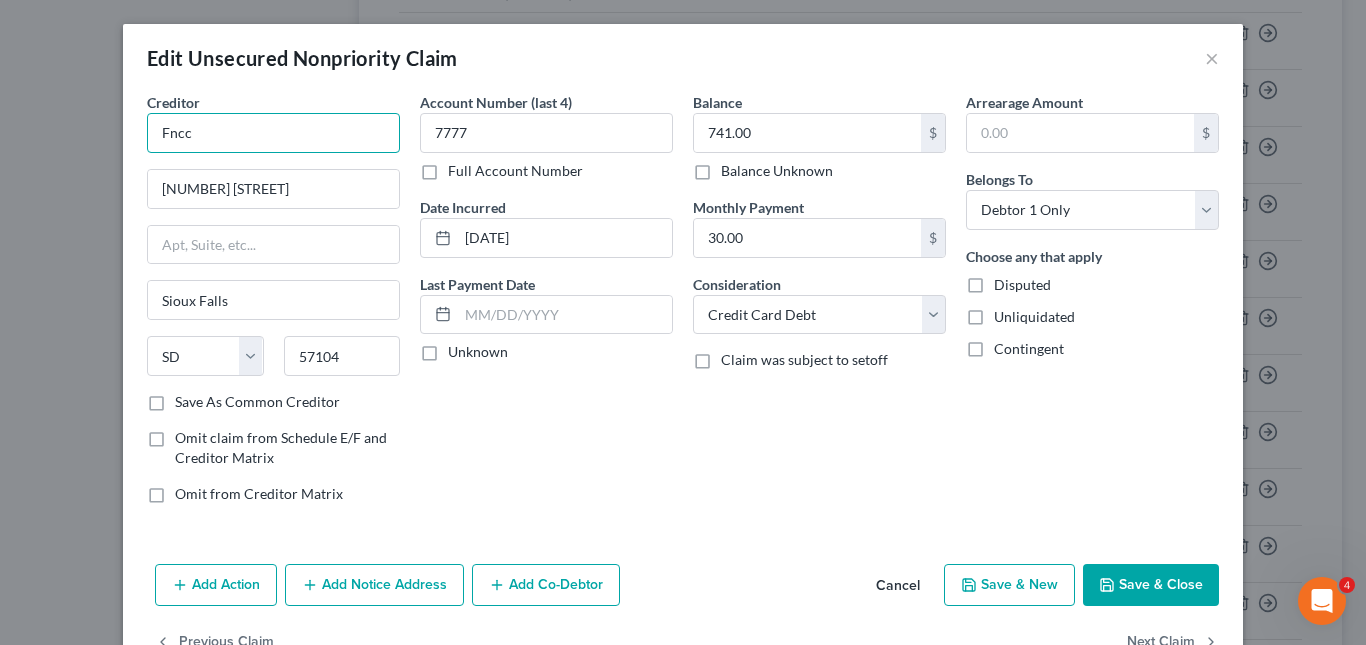 drag, startPoint x: 216, startPoint y: 140, endPoint x: 143, endPoint y: 136, distance: 73.109505 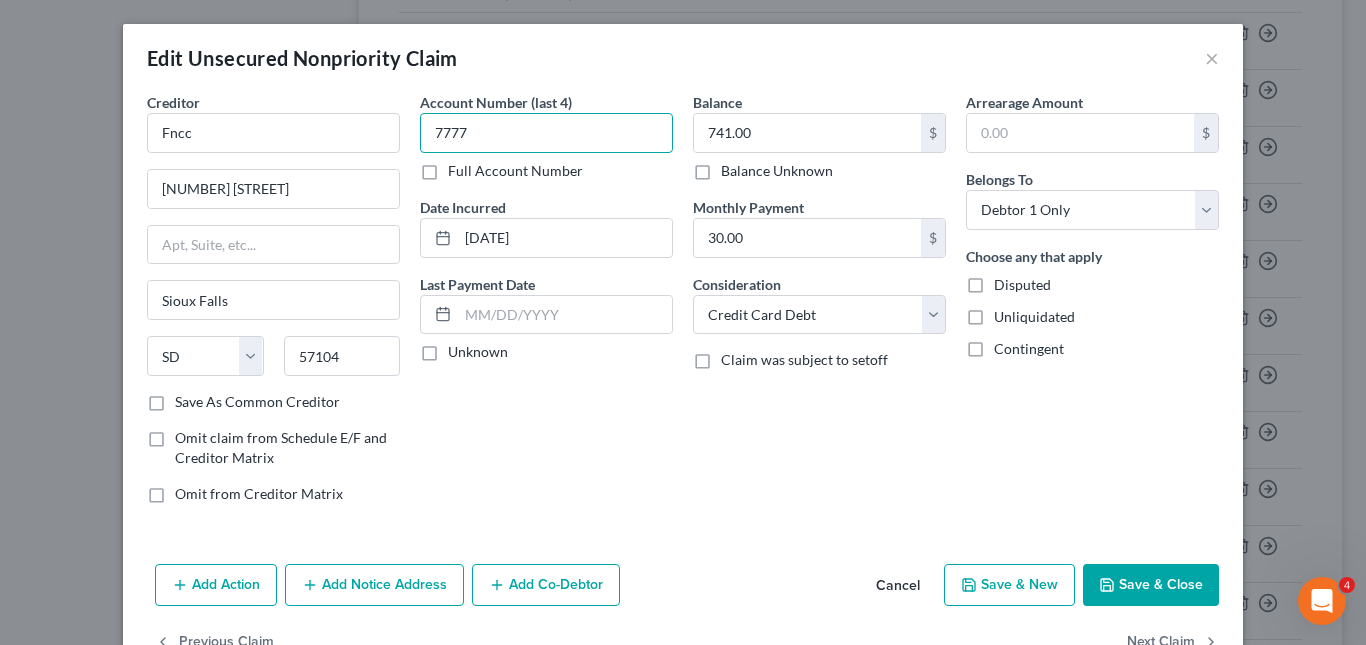 drag, startPoint x: 483, startPoint y: 136, endPoint x: 404, endPoint y: 137, distance: 79.00633 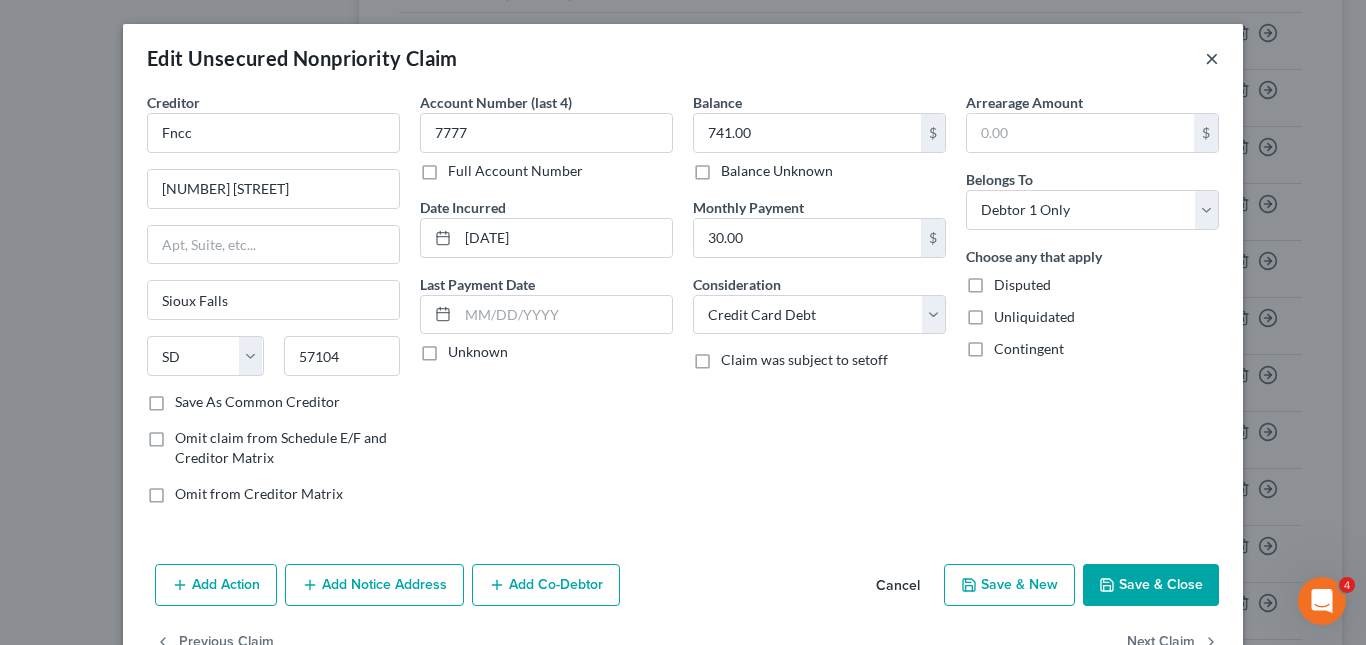 drag, startPoint x: 1204, startPoint y: 57, endPoint x: 1188, endPoint y: 82, distance: 29.681644 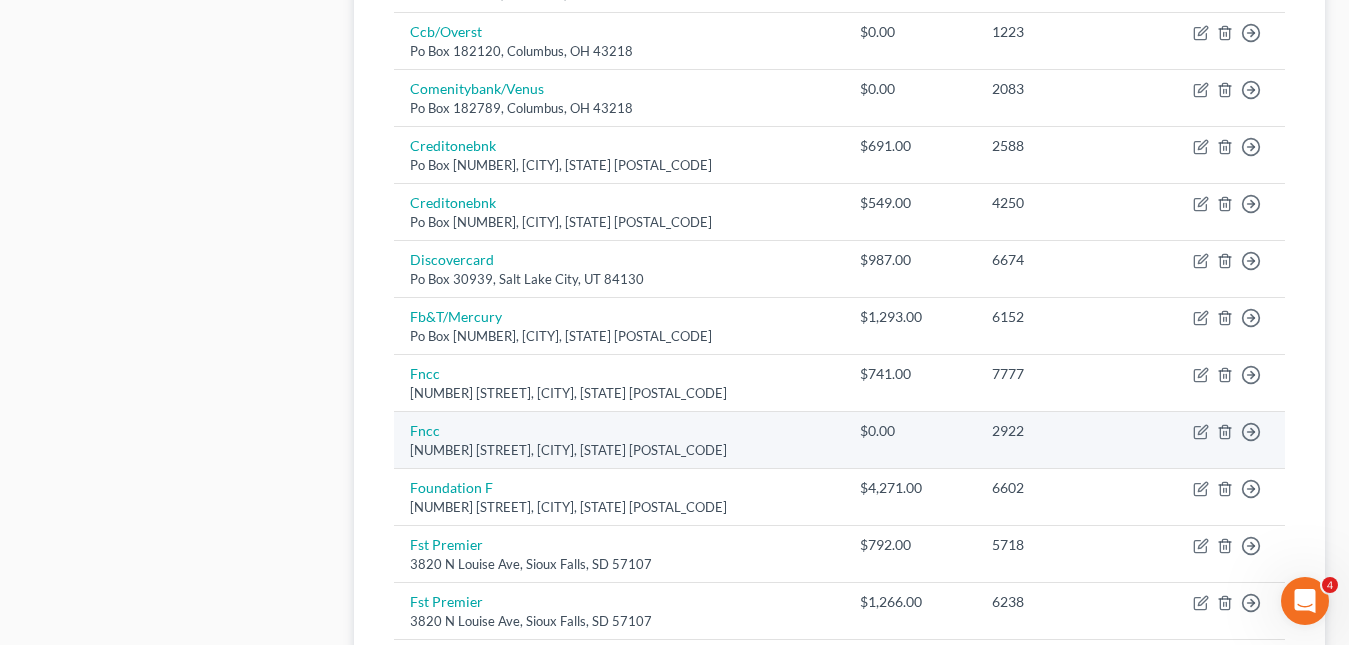 scroll, scrollTop: 1200, scrollLeft: 0, axis: vertical 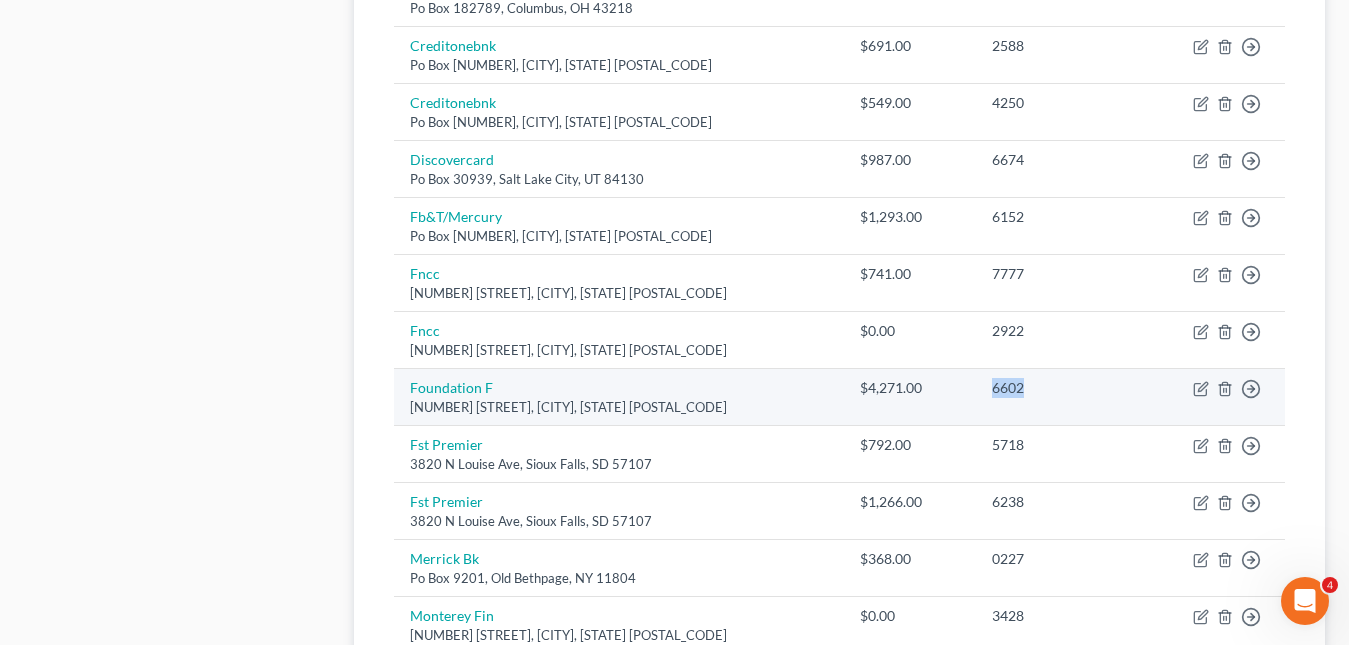 drag, startPoint x: 1010, startPoint y: 396, endPoint x: 954, endPoint y: 393, distance: 56.0803 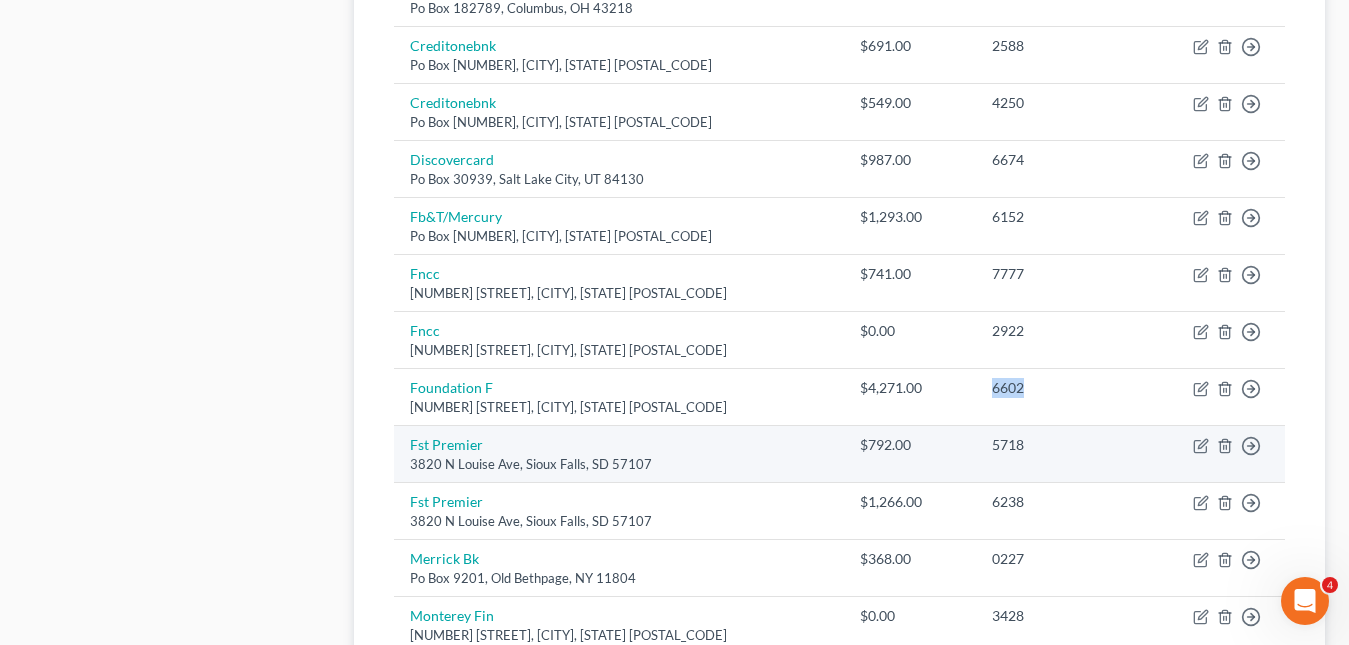 scroll, scrollTop: 1300, scrollLeft: 0, axis: vertical 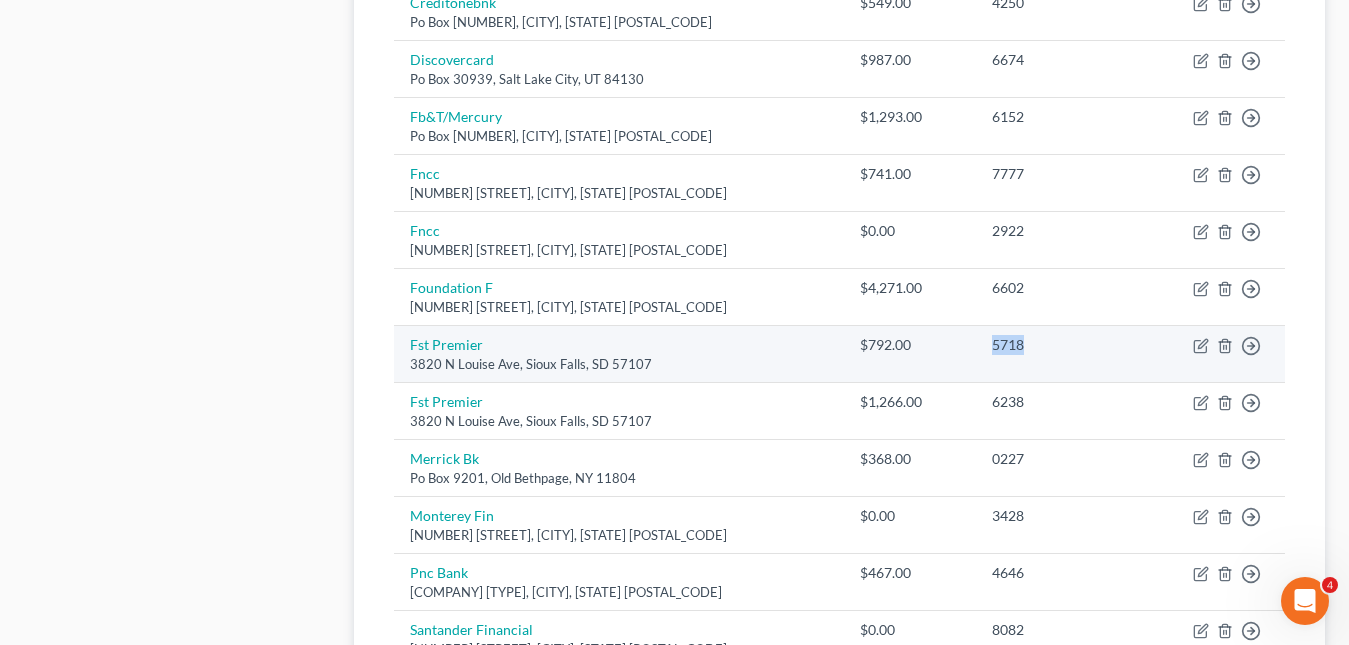 drag, startPoint x: 1010, startPoint y: 348, endPoint x: 970, endPoint y: 344, distance: 40.1995 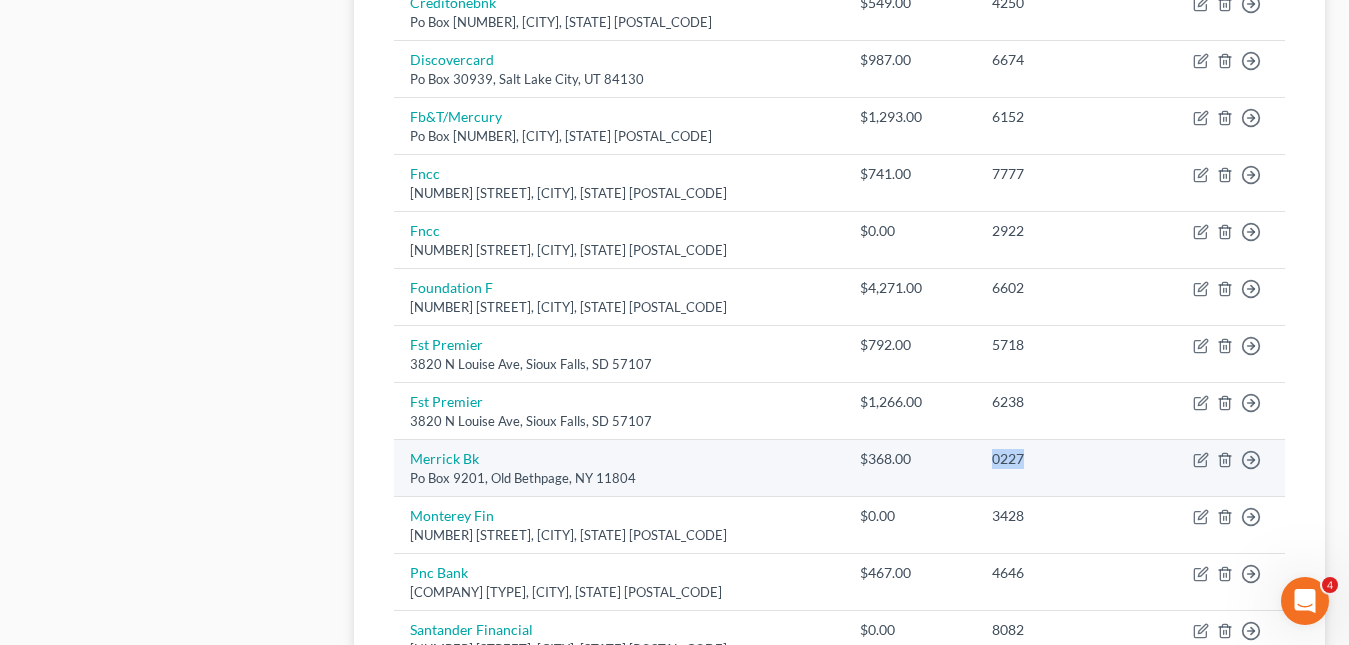 drag, startPoint x: 1003, startPoint y: 459, endPoint x: 970, endPoint y: 459, distance: 33 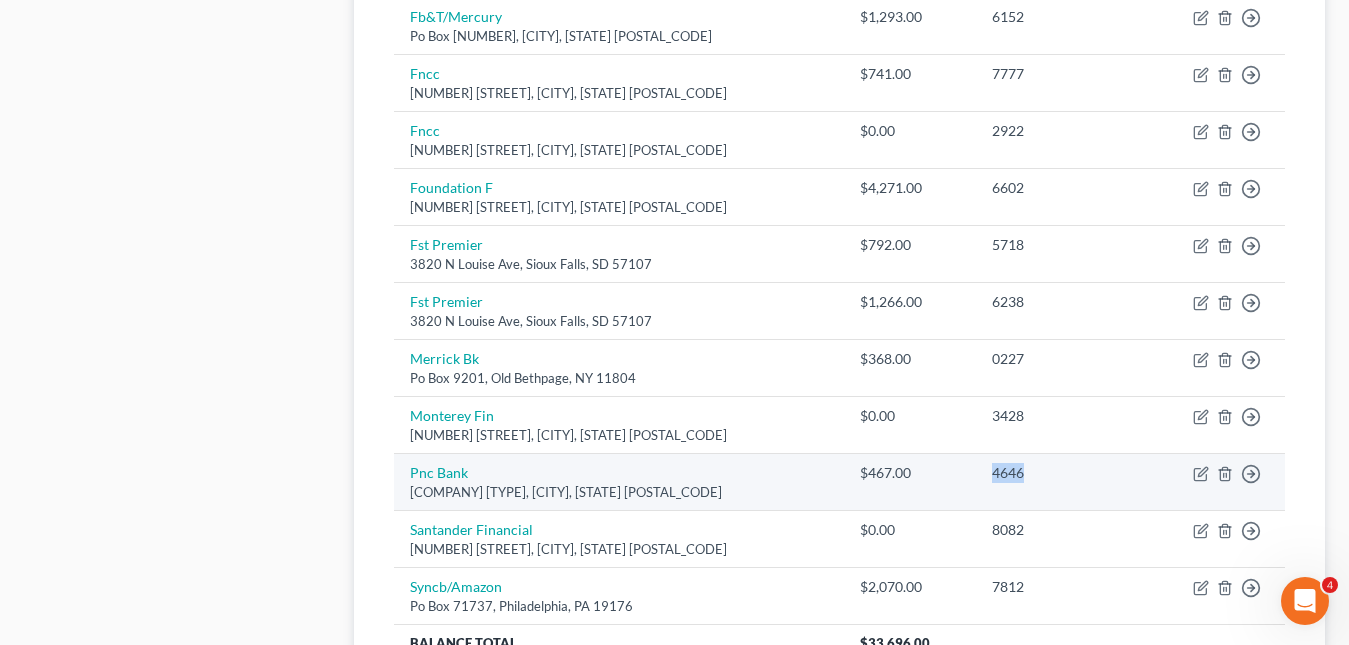 drag, startPoint x: 1020, startPoint y: 470, endPoint x: 970, endPoint y: 468, distance: 50.039986 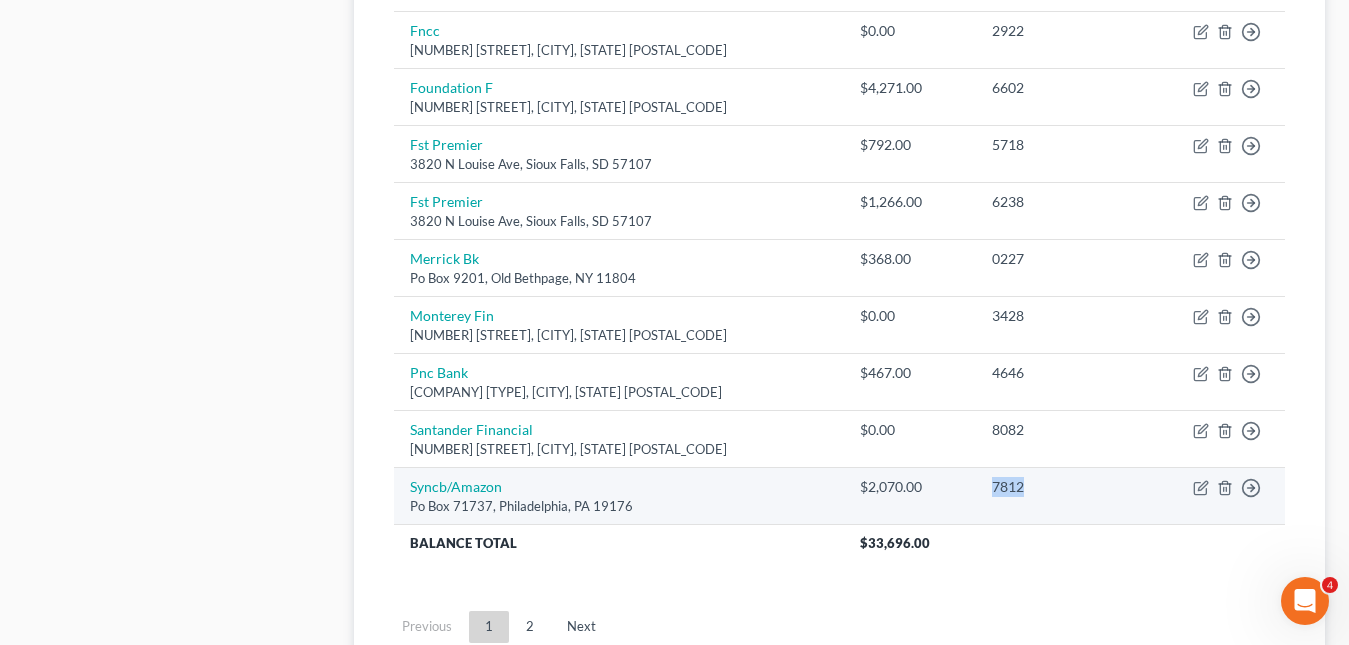 drag, startPoint x: 1010, startPoint y: 486, endPoint x: 970, endPoint y: 480, distance: 40.4475 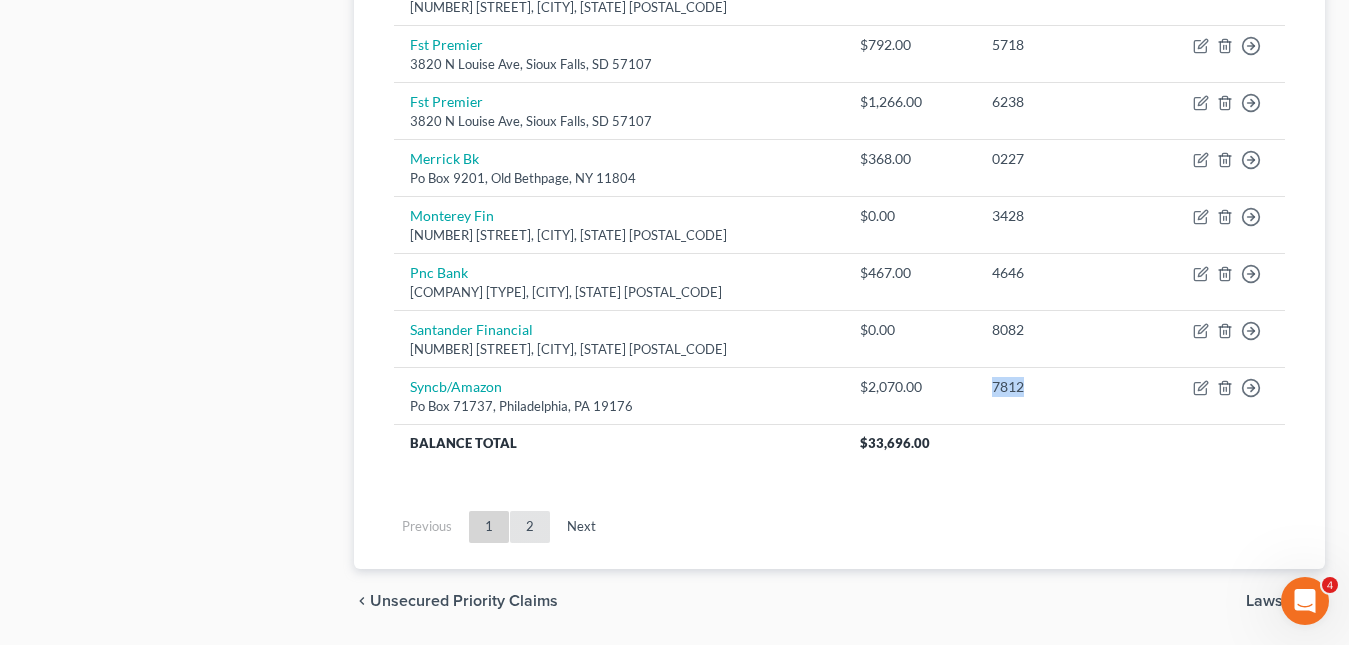 click on "2" at bounding box center (530, 527) 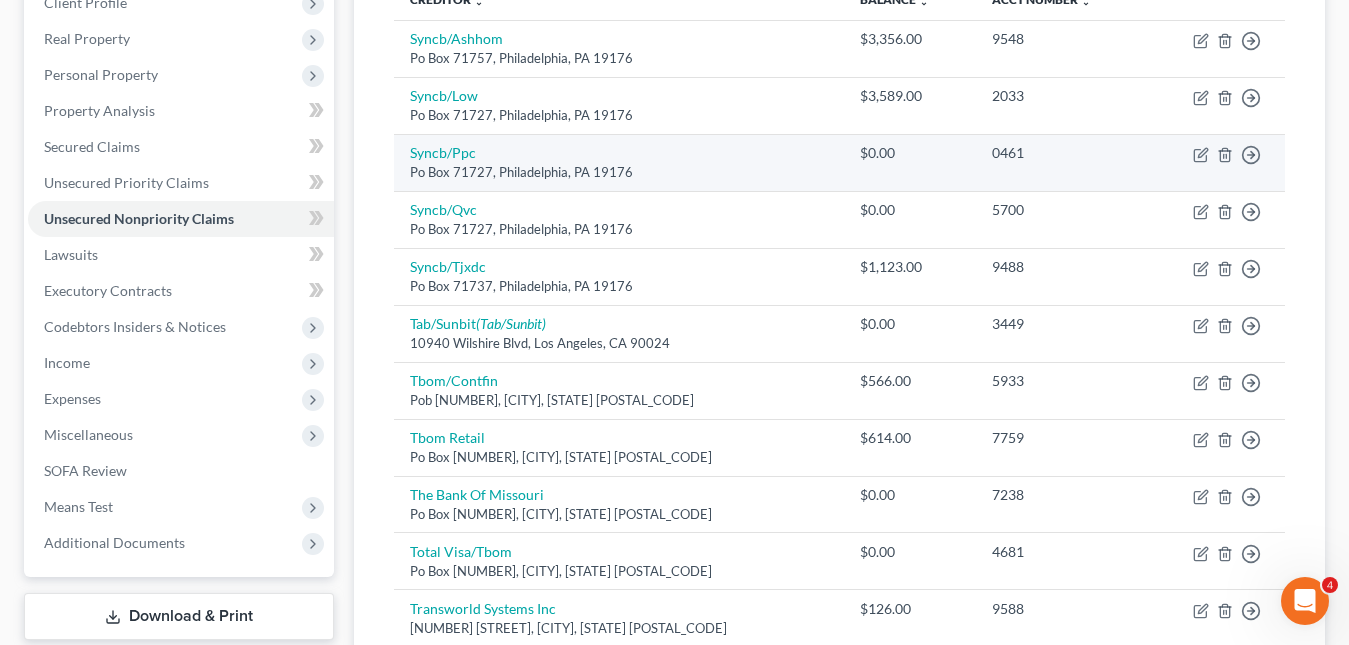 scroll, scrollTop: 0, scrollLeft: 0, axis: both 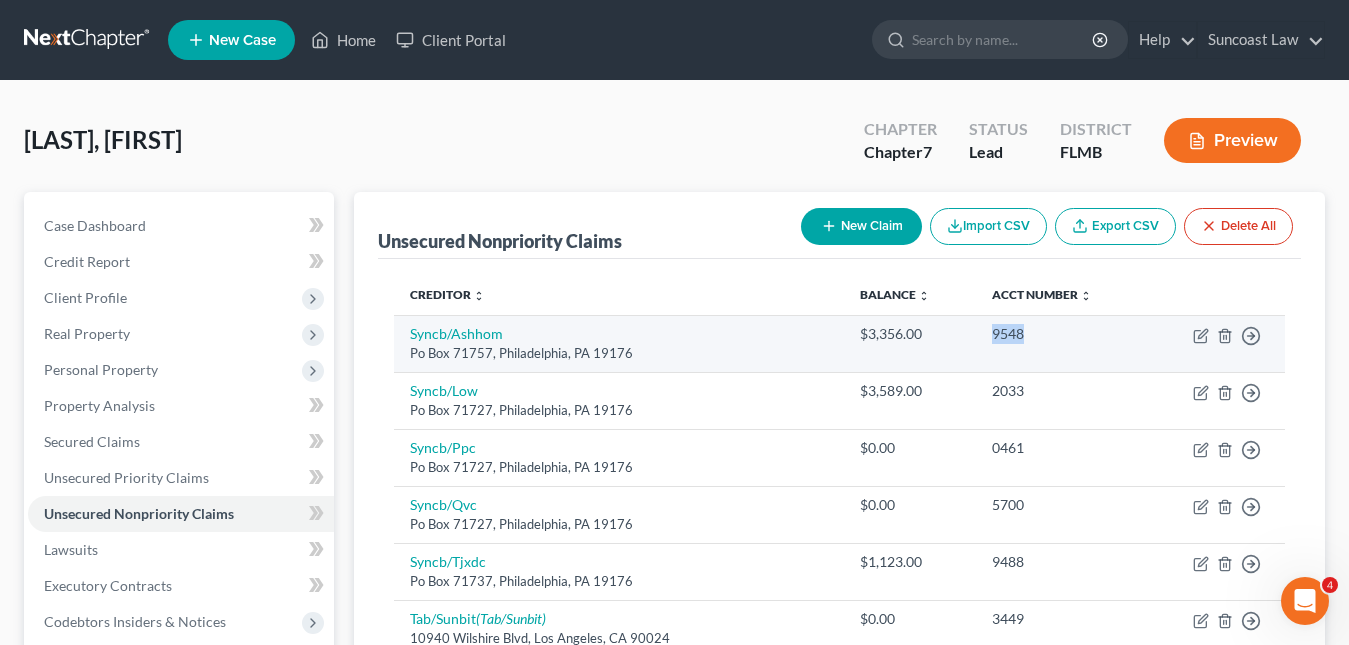 drag, startPoint x: 1007, startPoint y: 339, endPoint x: 962, endPoint y: 335, distance: 45.17743 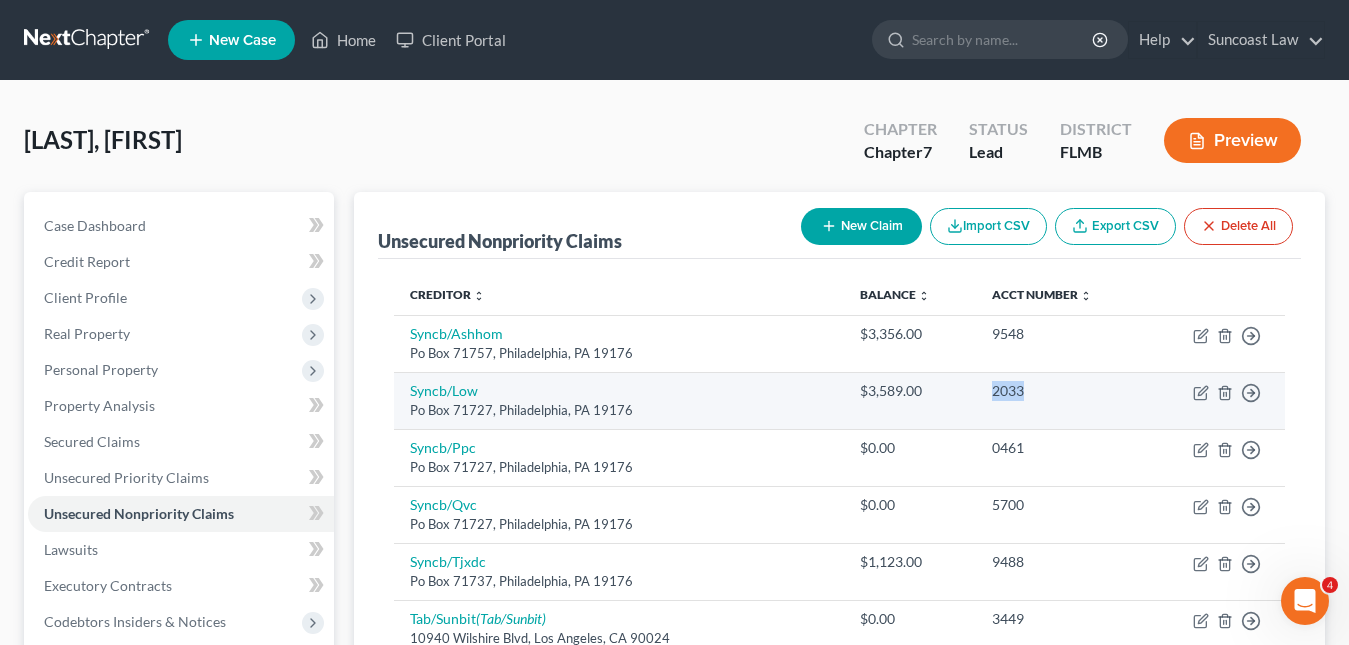 drag, startPoint x: 1006, startPoint y: 389, endPoint x: 951, endPoint y: 386, distance: 55.081757 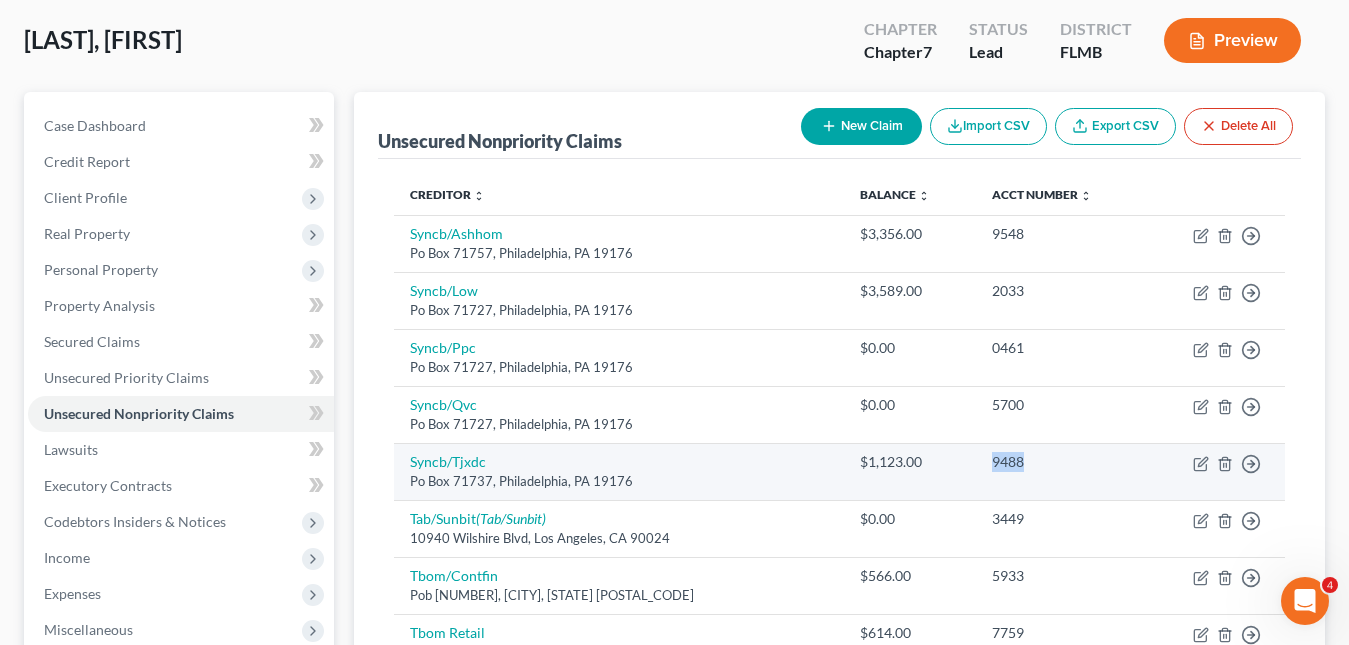 drag, startPoint x: 1006, startPoint y: 458, endPoint x: 961, endPoint y: 459, distance: 45.01111 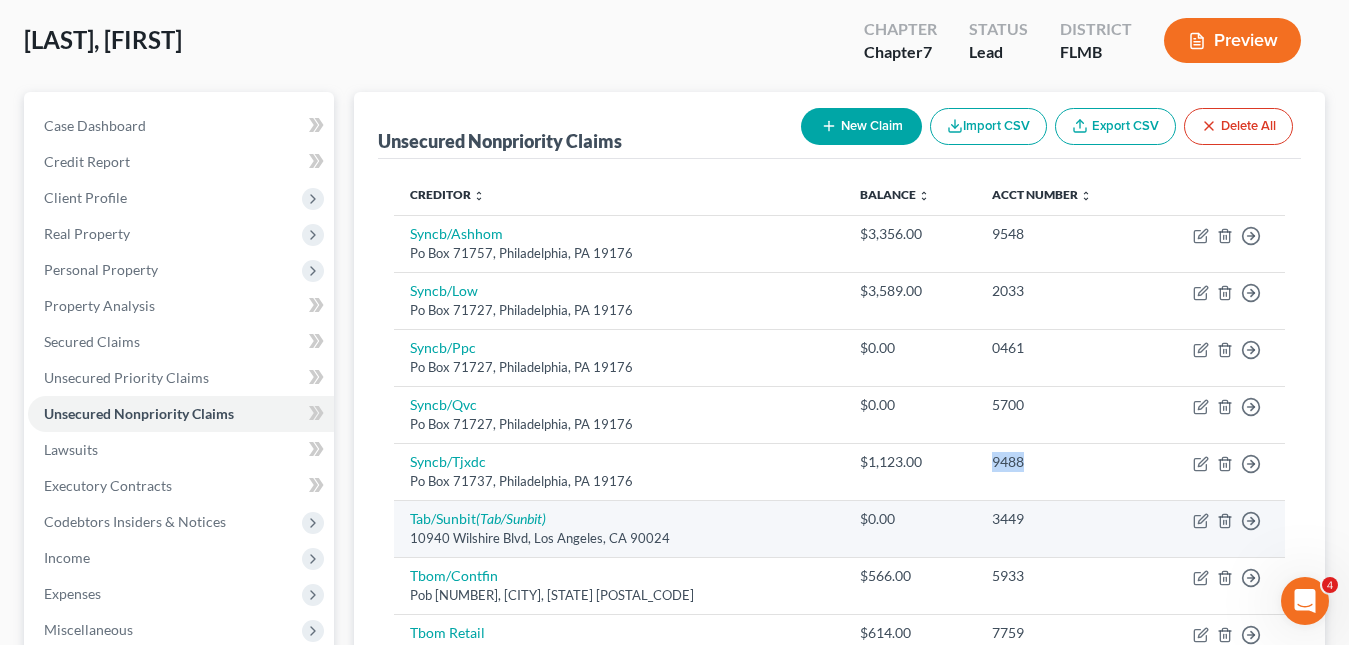 scroll, scrollTop: 200, scrollLeft: 0, axis: vertical 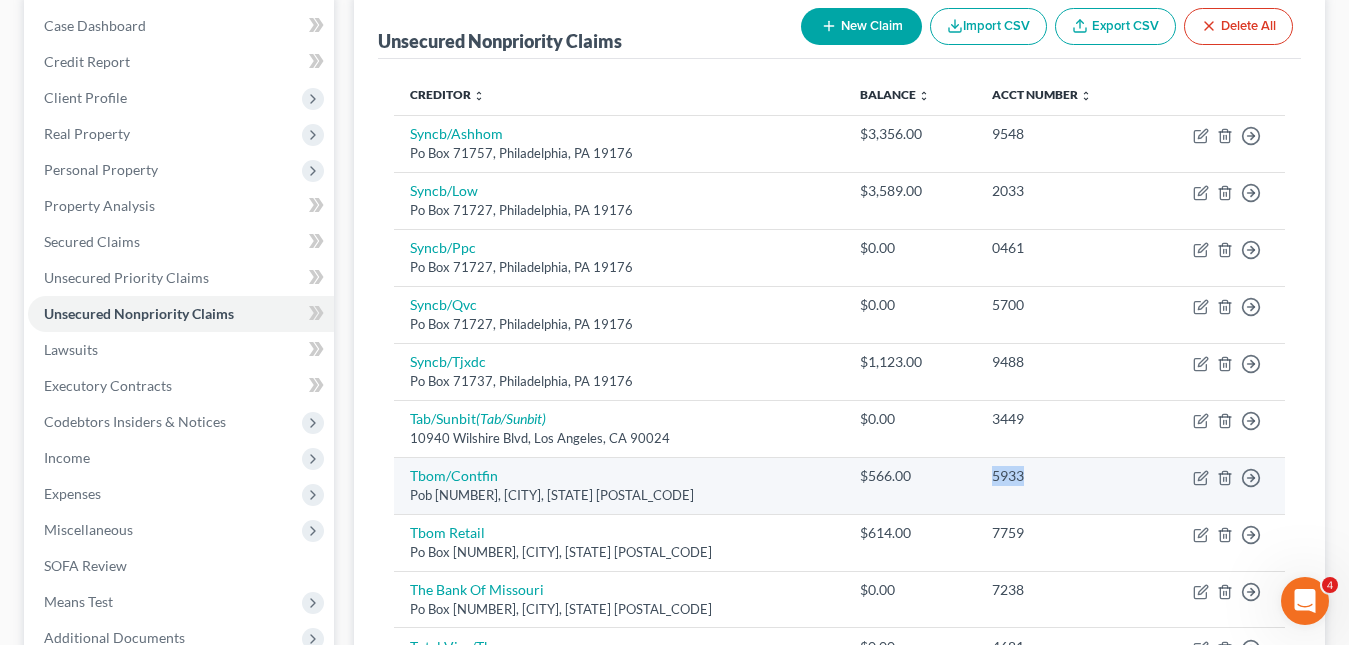 drag, startPoint x: 1010, startPoint y: 479, endPoint x: 957, endPoint y: 477, distance: 53.037724 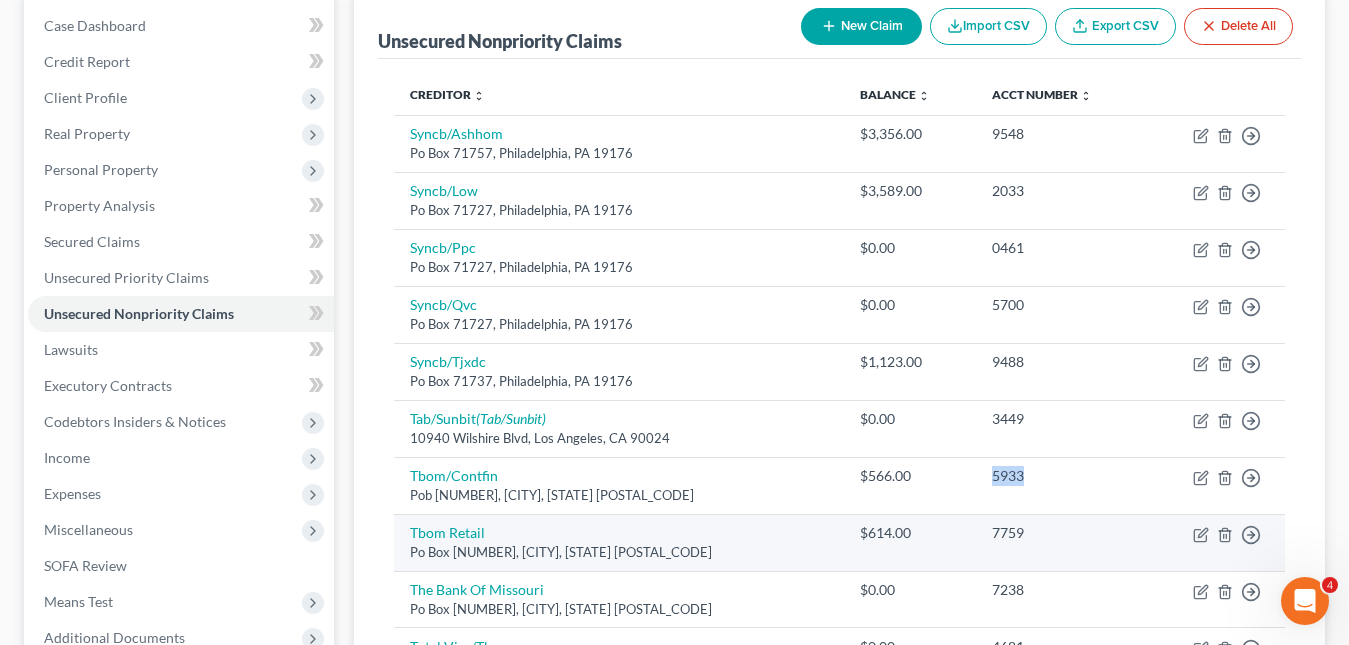 scroll, scrollTop: 300, scrollLeft: 0, axis: vertical 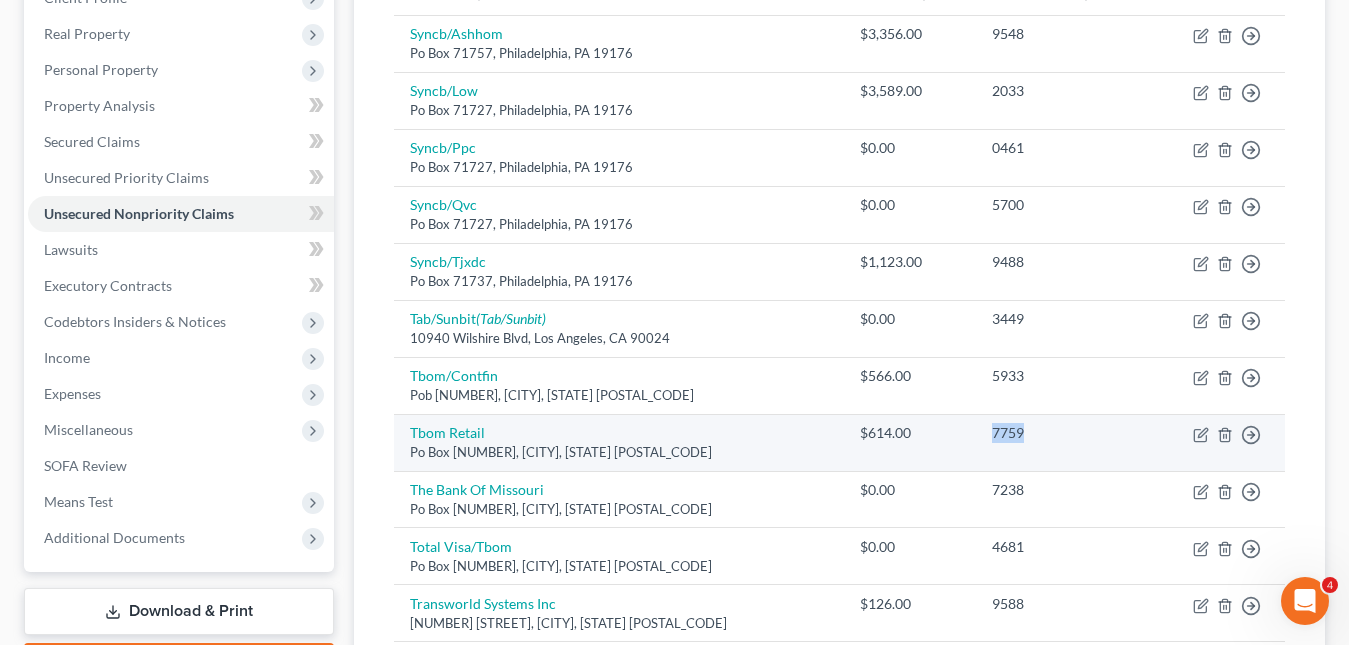 drag, startPoint x: 1010, startPoint y: 439, endPoint x: 959, endPoint y: 428, distance: 52.17279 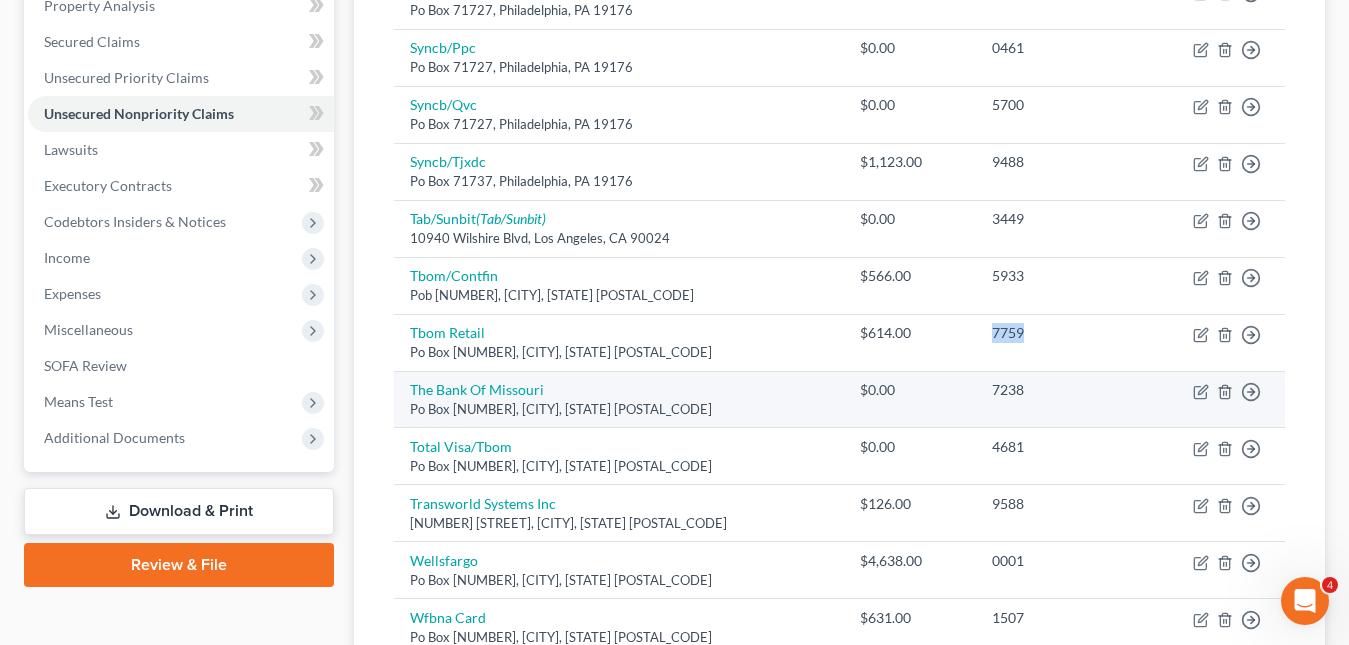 scroll, scrollTop: 500, scrollLeft: 0, axis: vertical 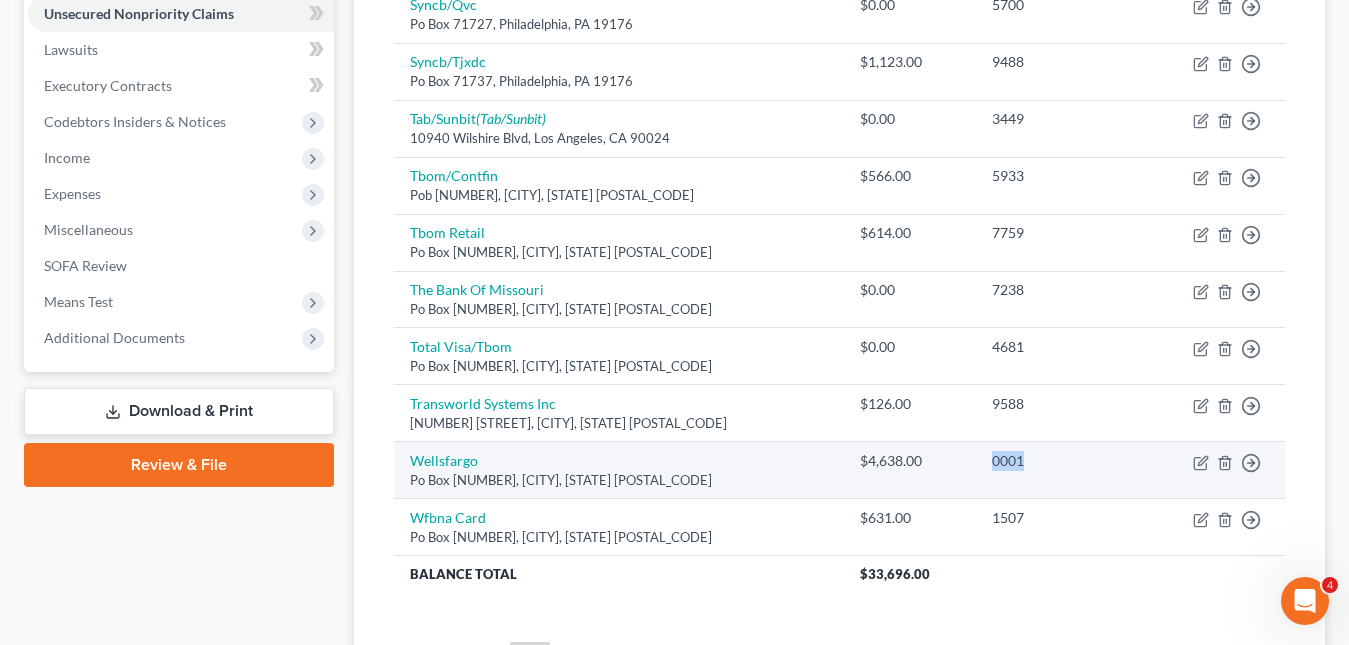 drag, startPoint x: 1009, startPoint y: 463, endPoint x: 955, endPoint y: 458, distance: 54.230988 